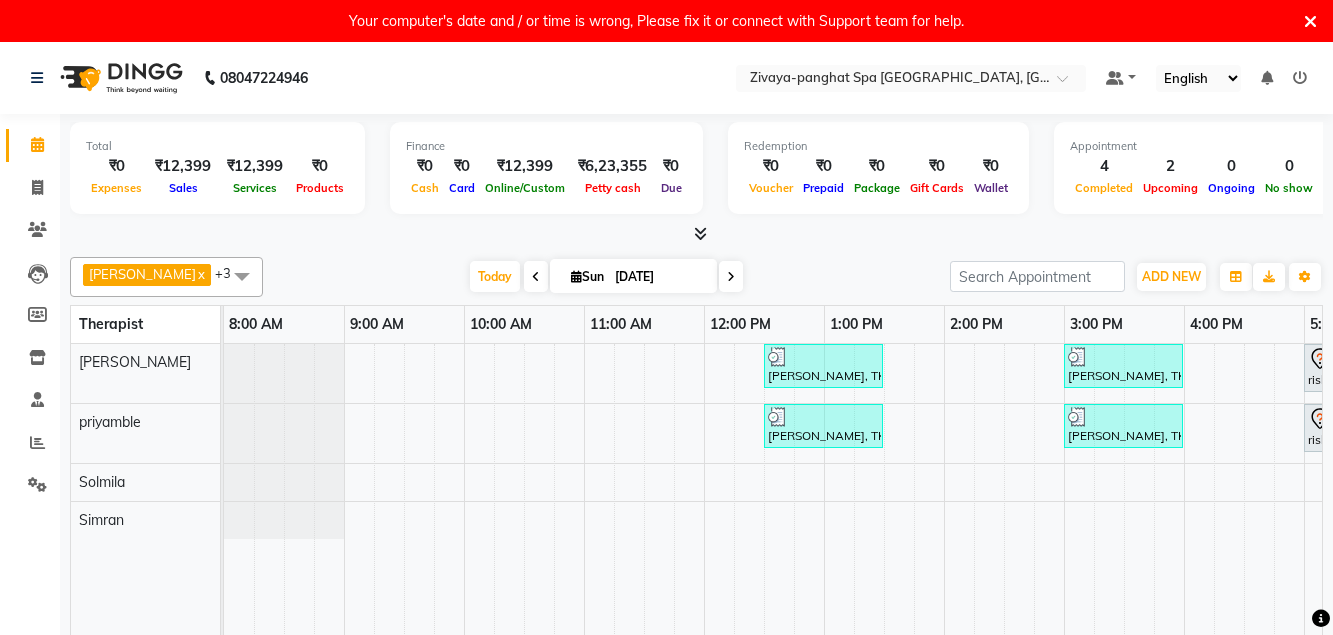 scroll, scrollTop: 0, scrollLeft: 0, axis: both 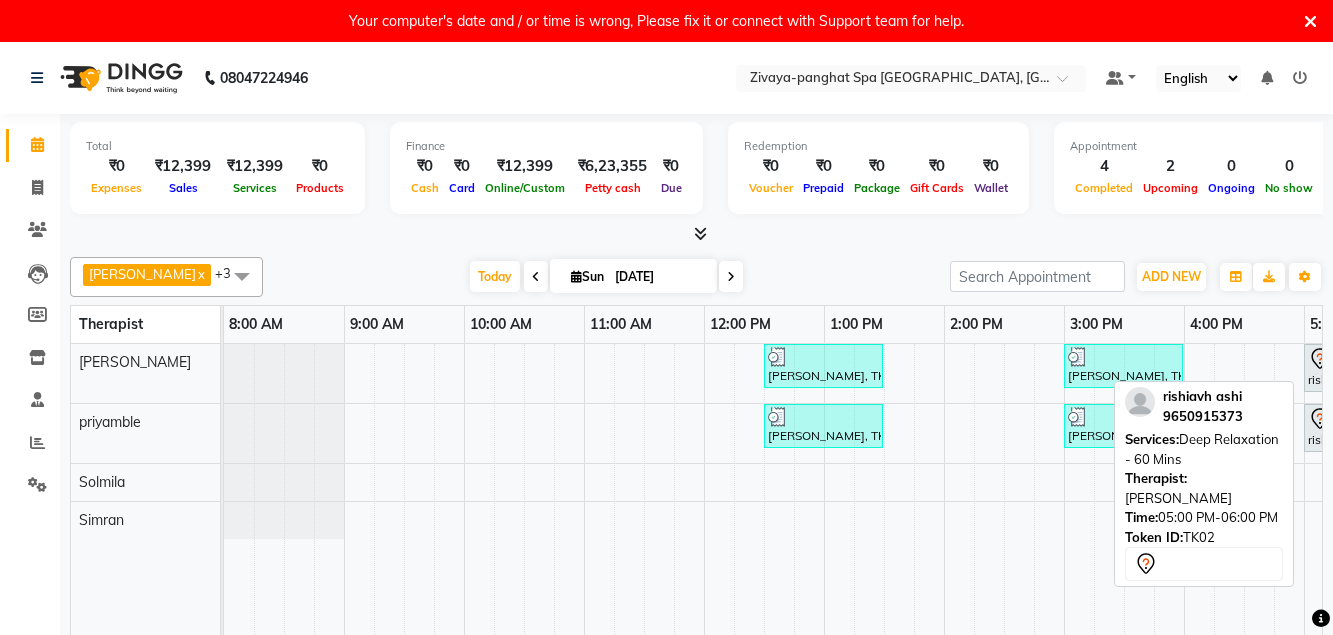 click 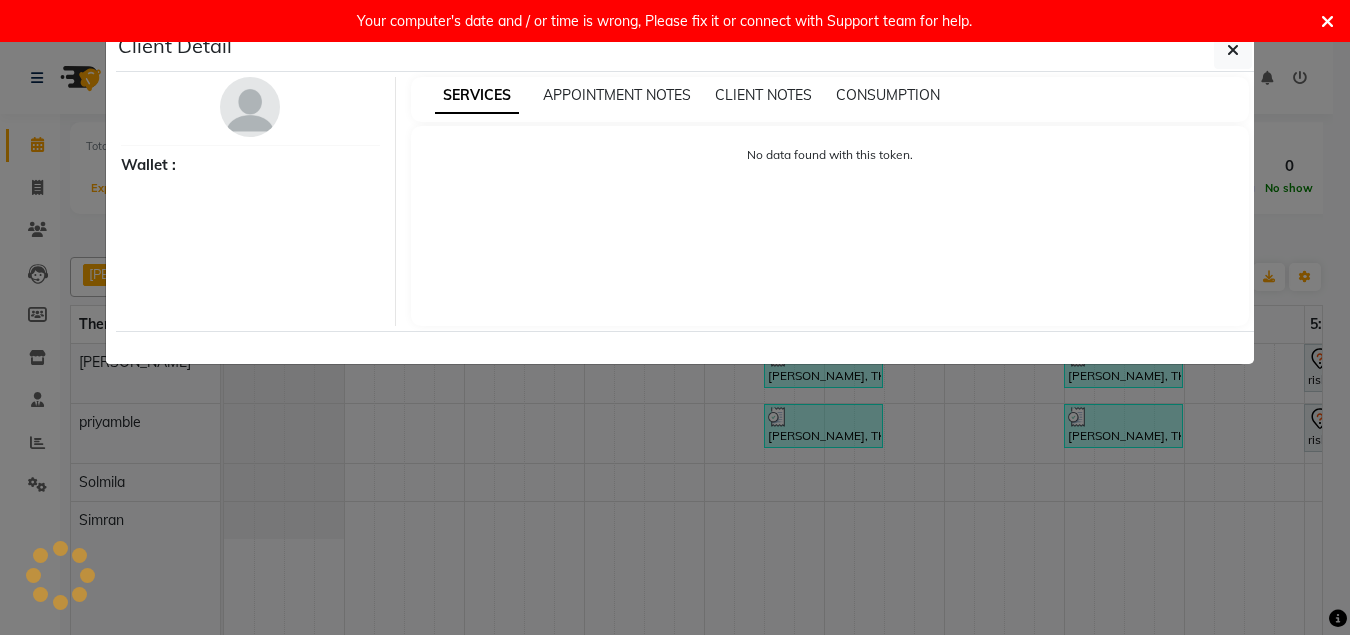 select on "7" 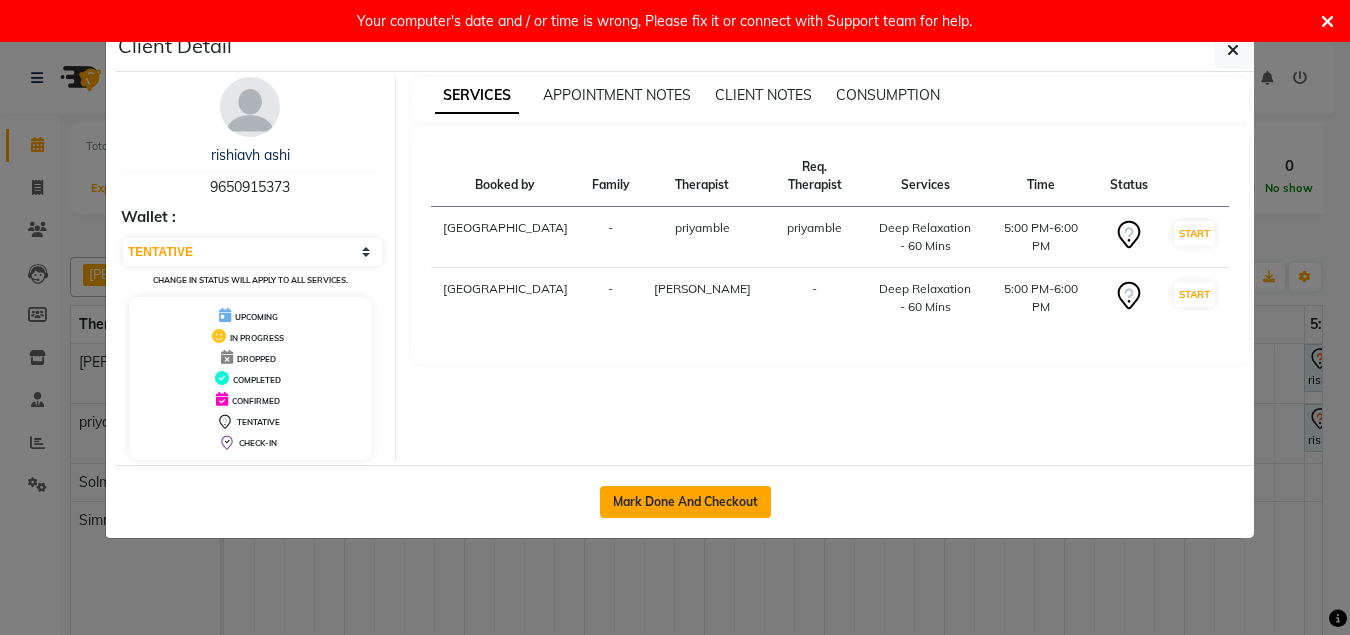 click on "Mark Done And Checkout" 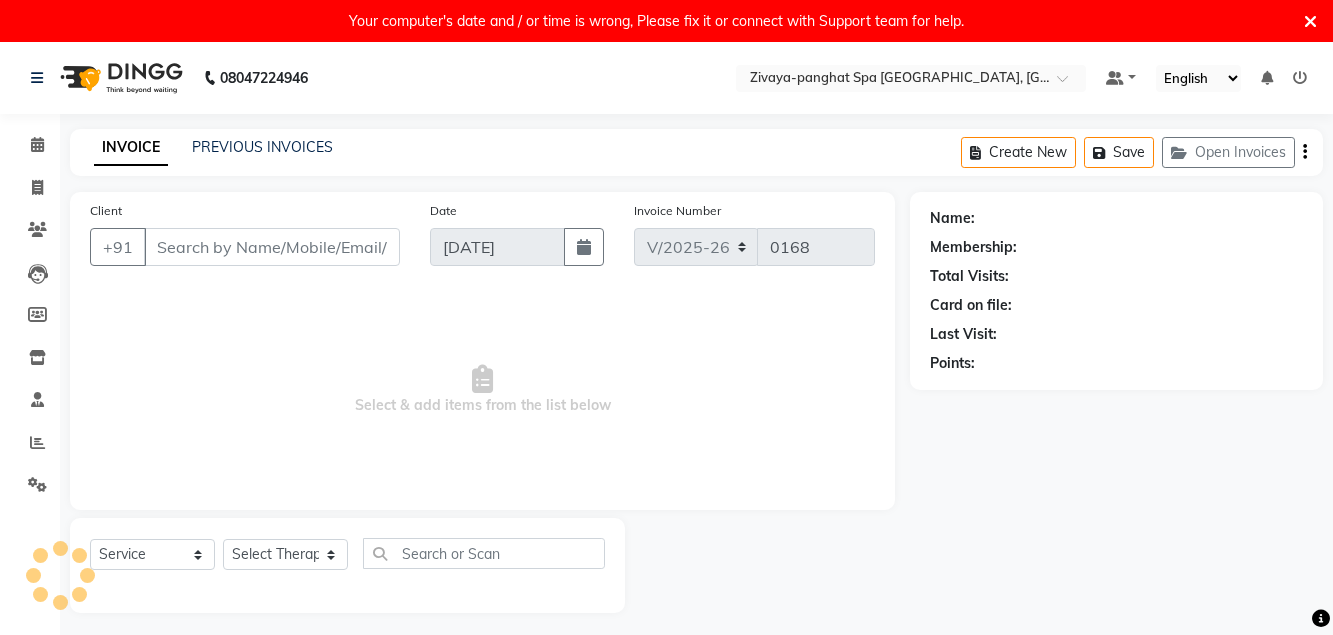 type on "9650915373" 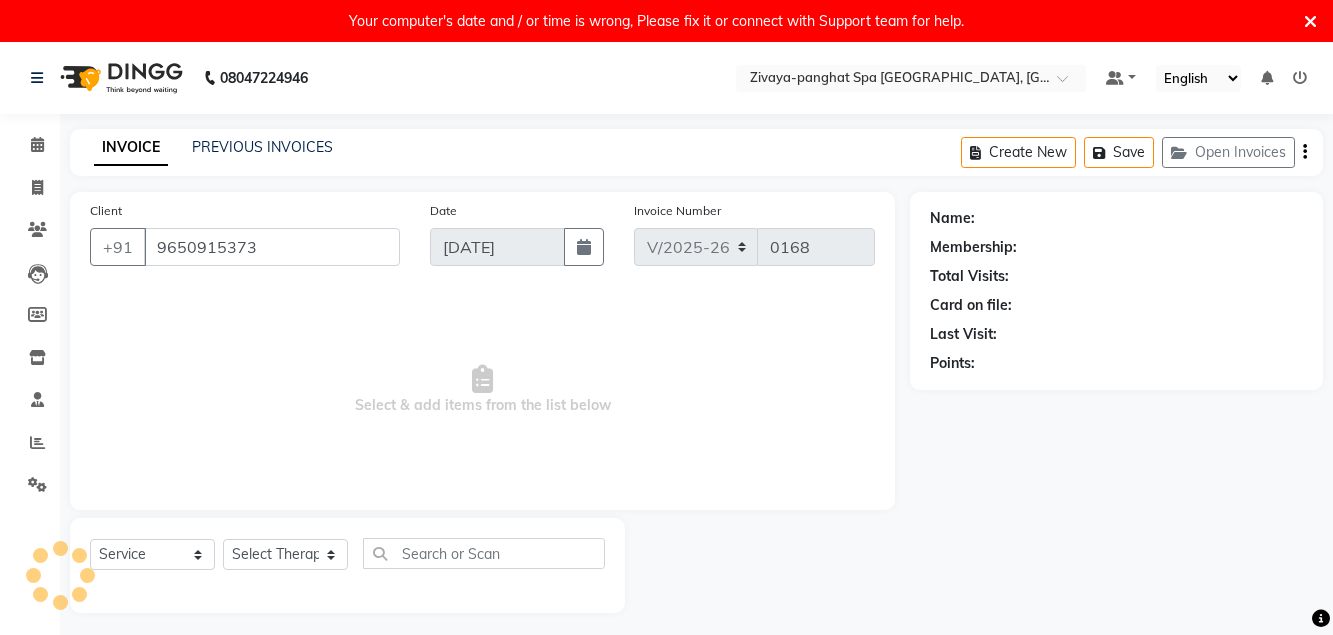 select on "66041" 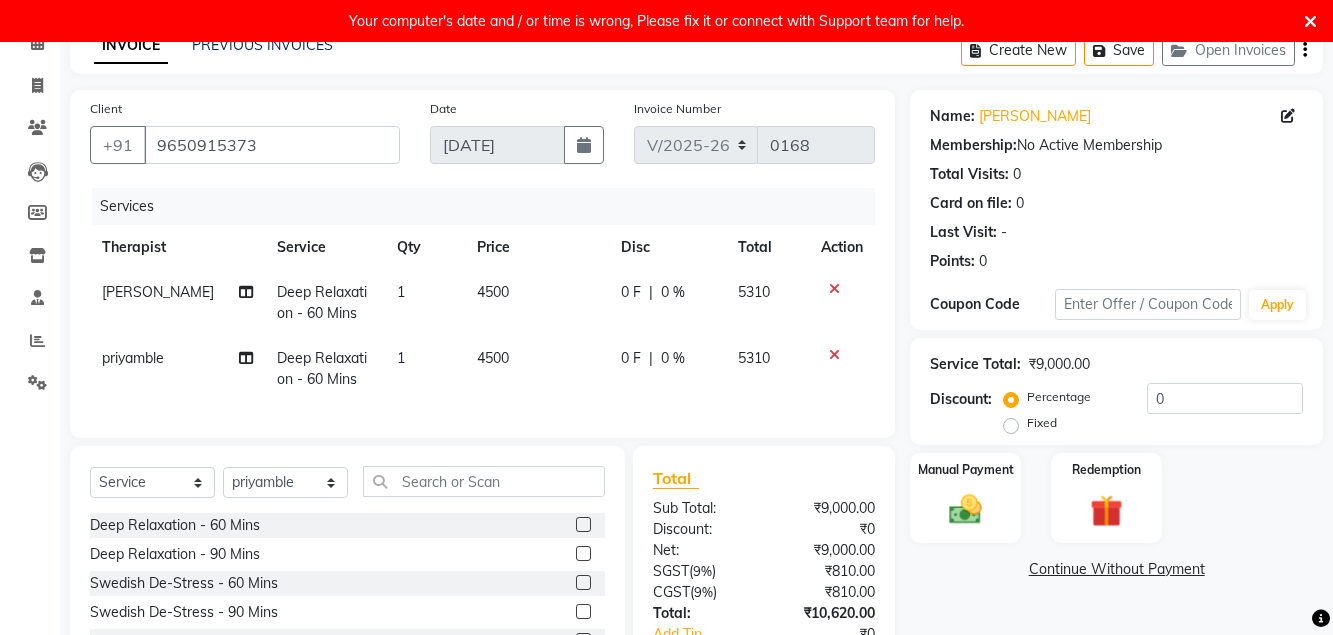 scroll, scrollTop: 204, scrollLeft: 0, axis: vertical 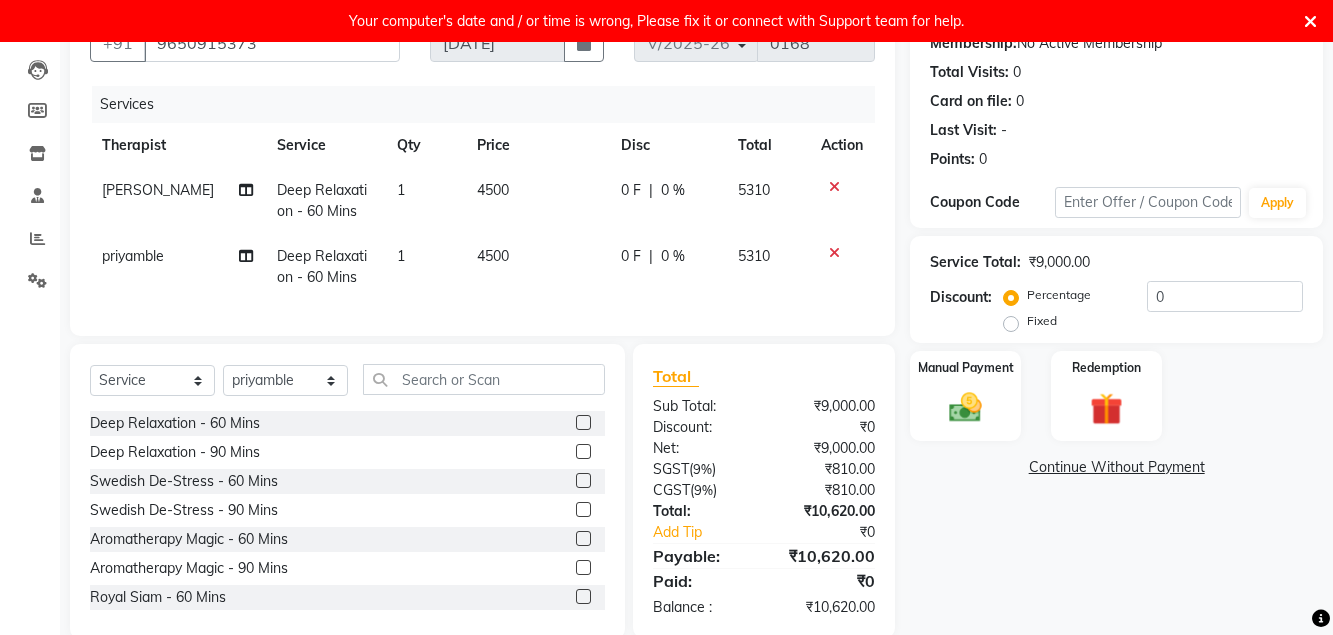 click on "Fixed" 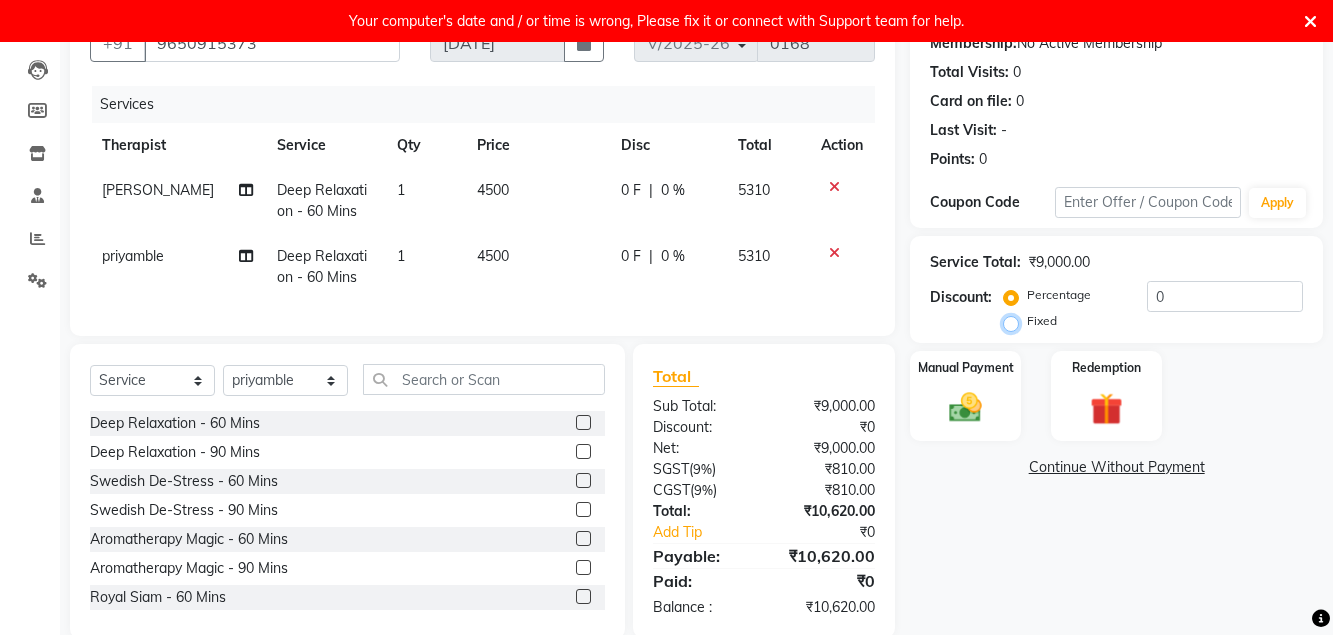 click on "Fixed" at bounding box center [1015, 321] 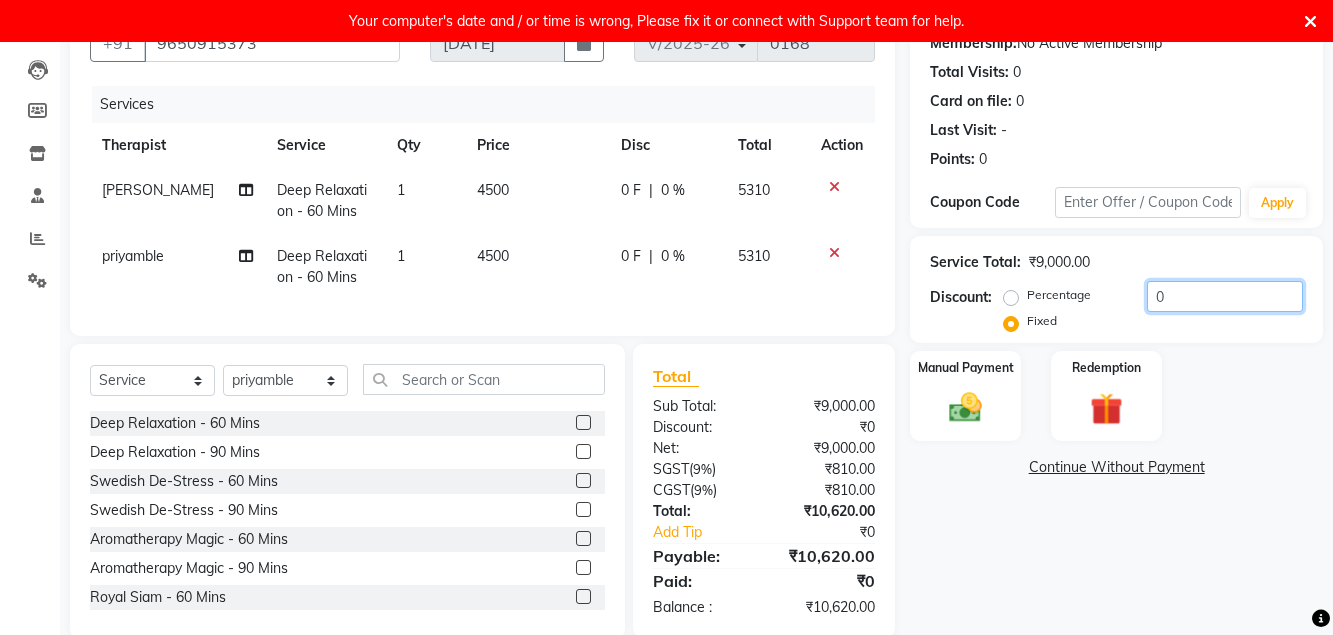 click on "0" 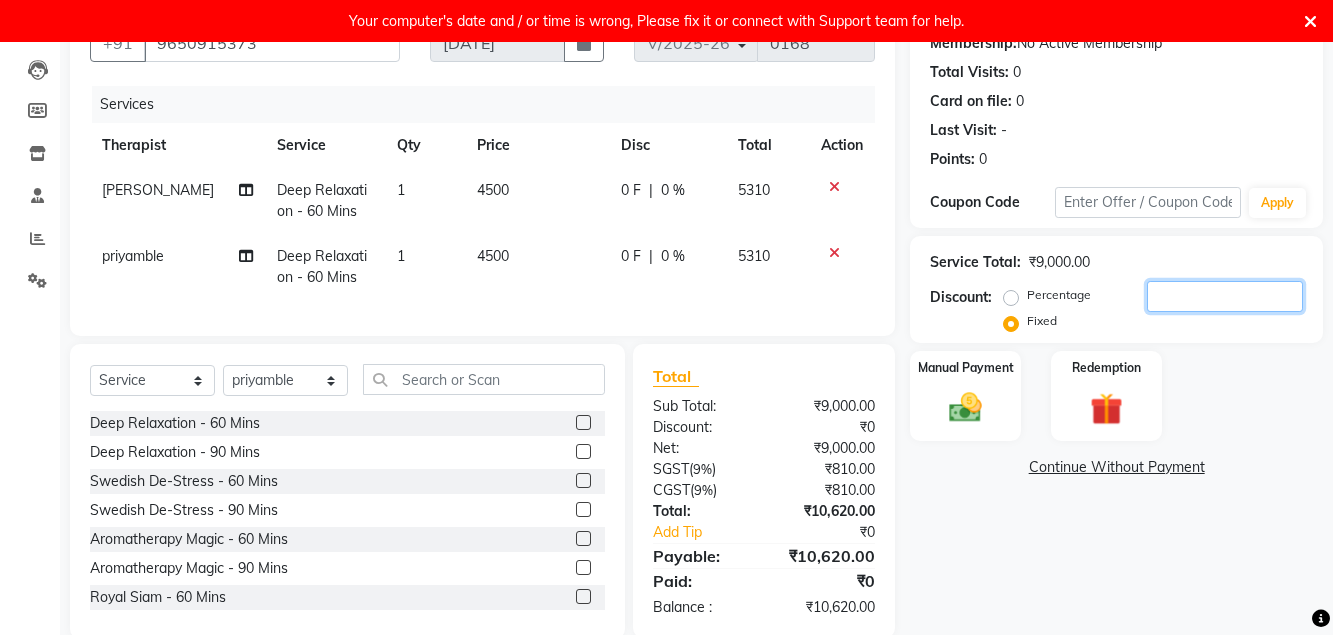type on "1" 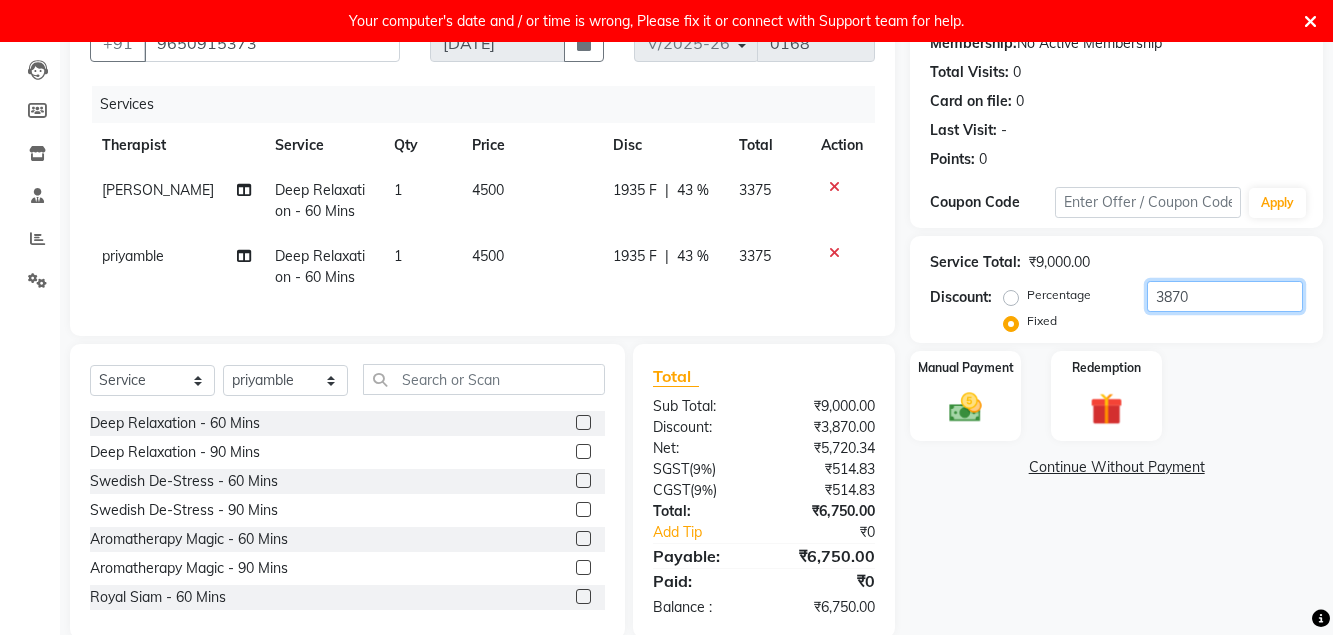 scroll, scrollTop: 255, scrollLeft: 0, axis: vertical 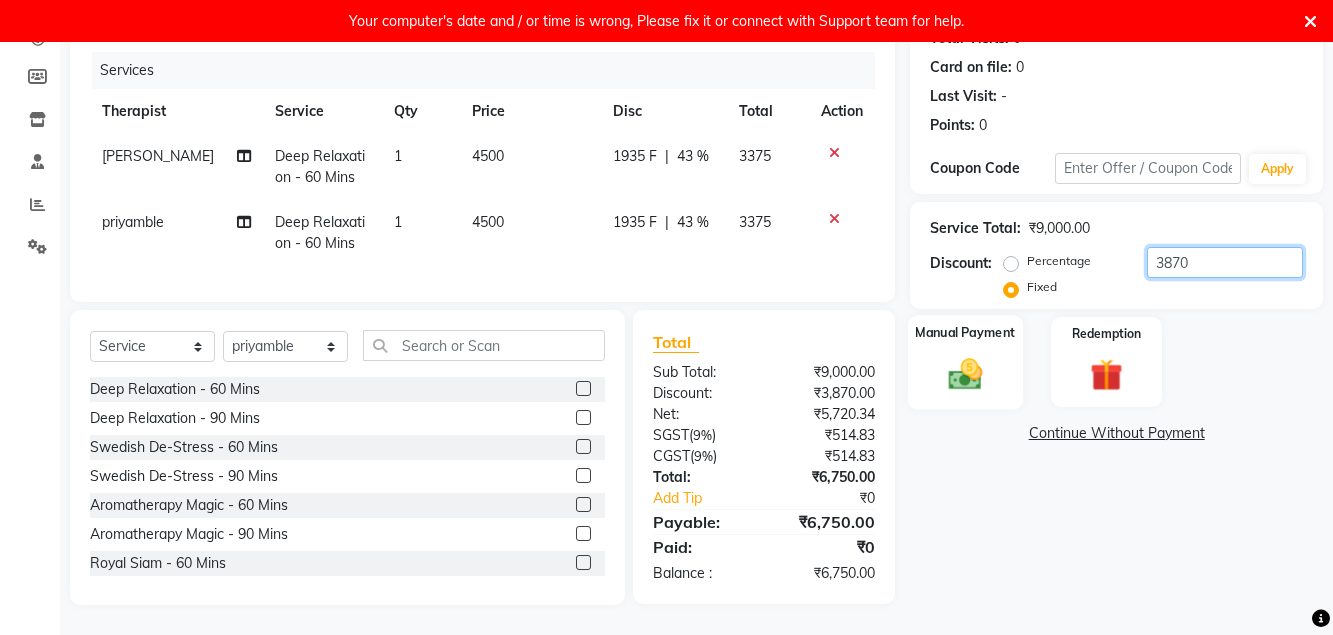 type on "3870" 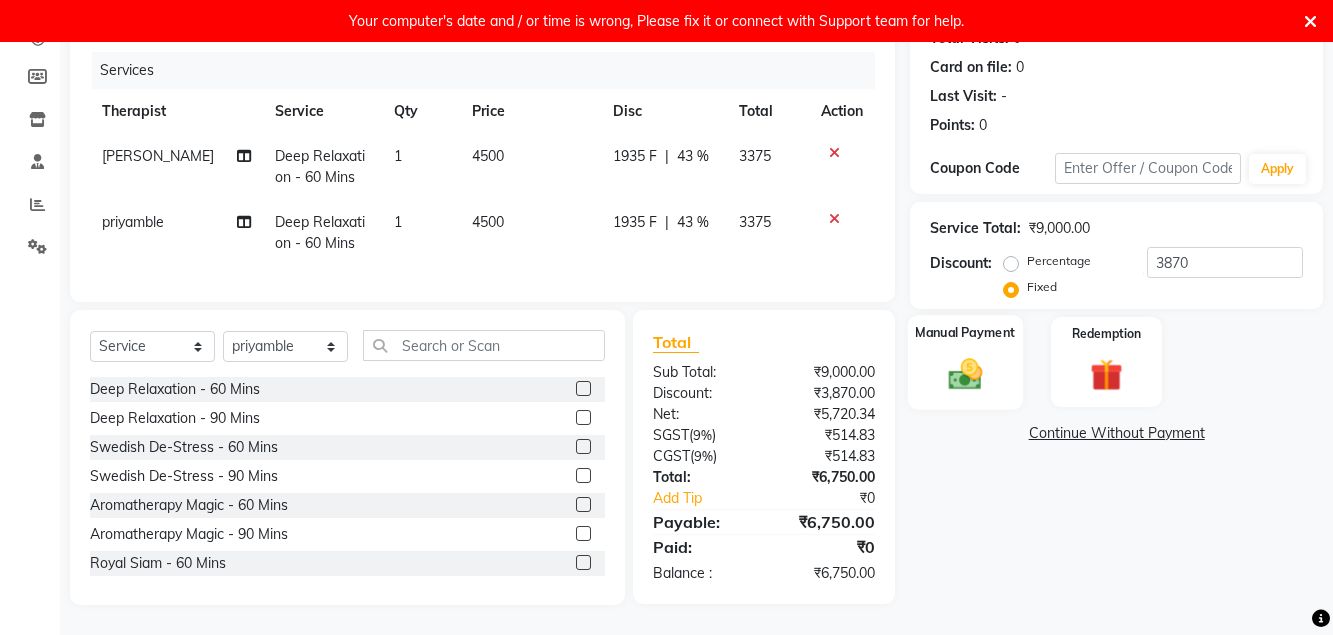 click 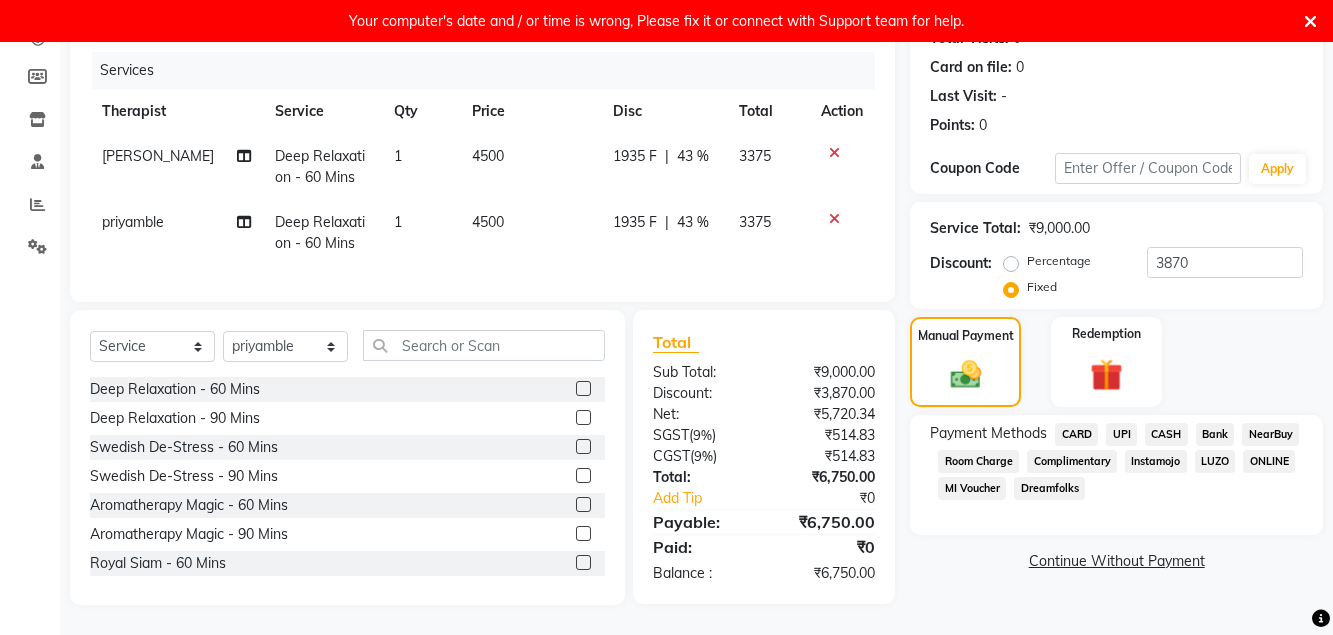 click on "CASH" 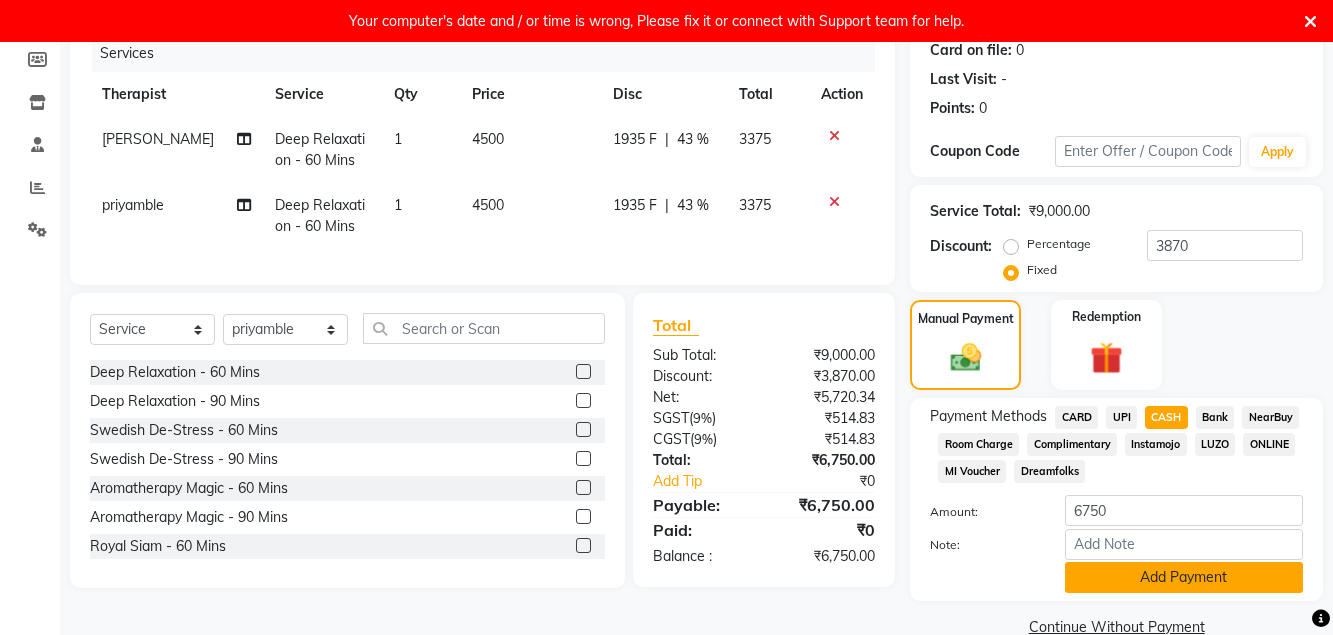 click on "Add Payment" 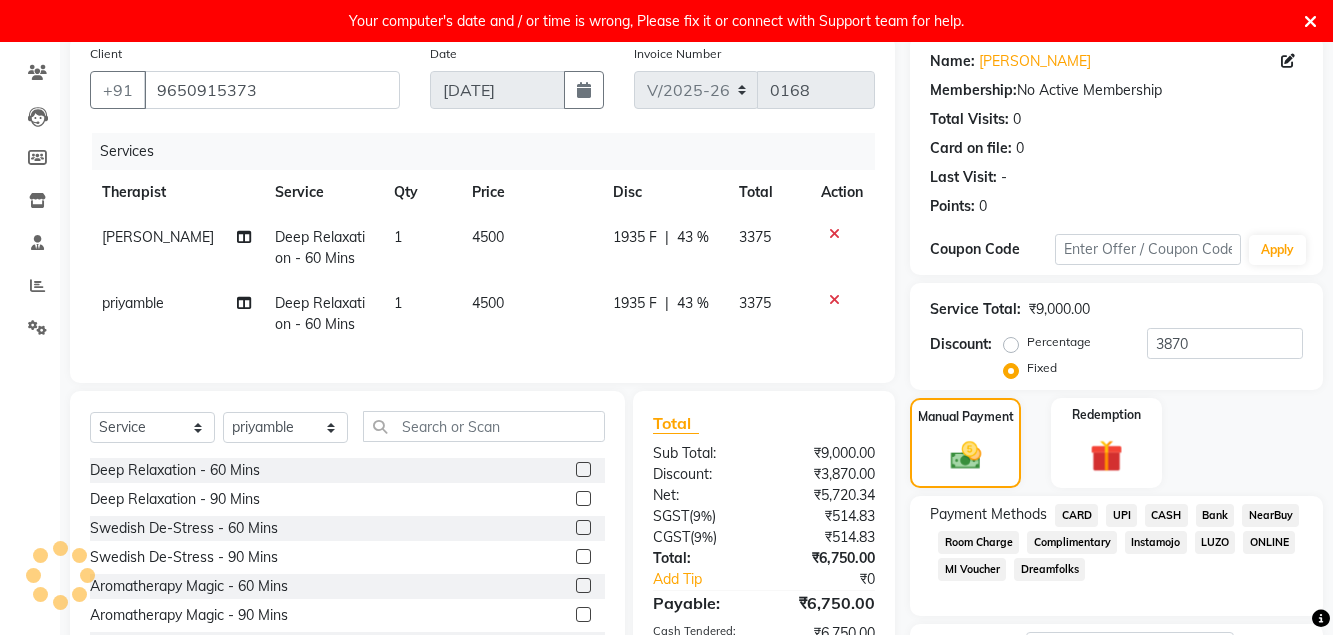 scroll, scrollTop: 0, scrollLeft: 0, axis: both 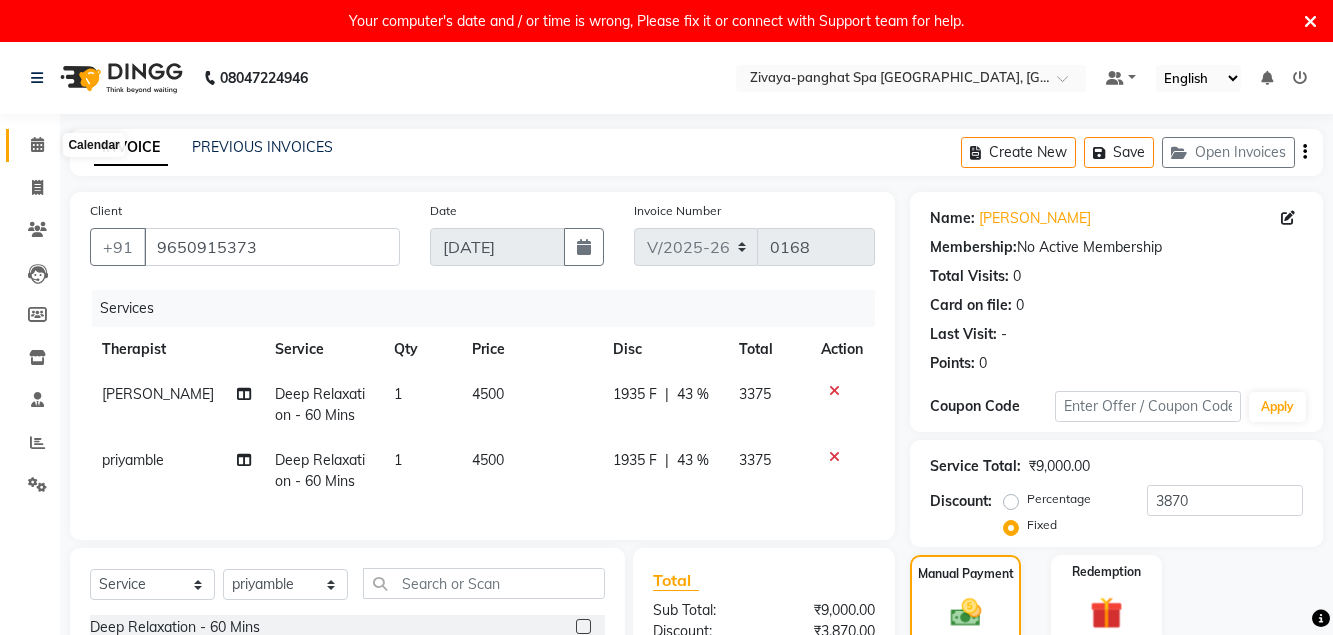 click 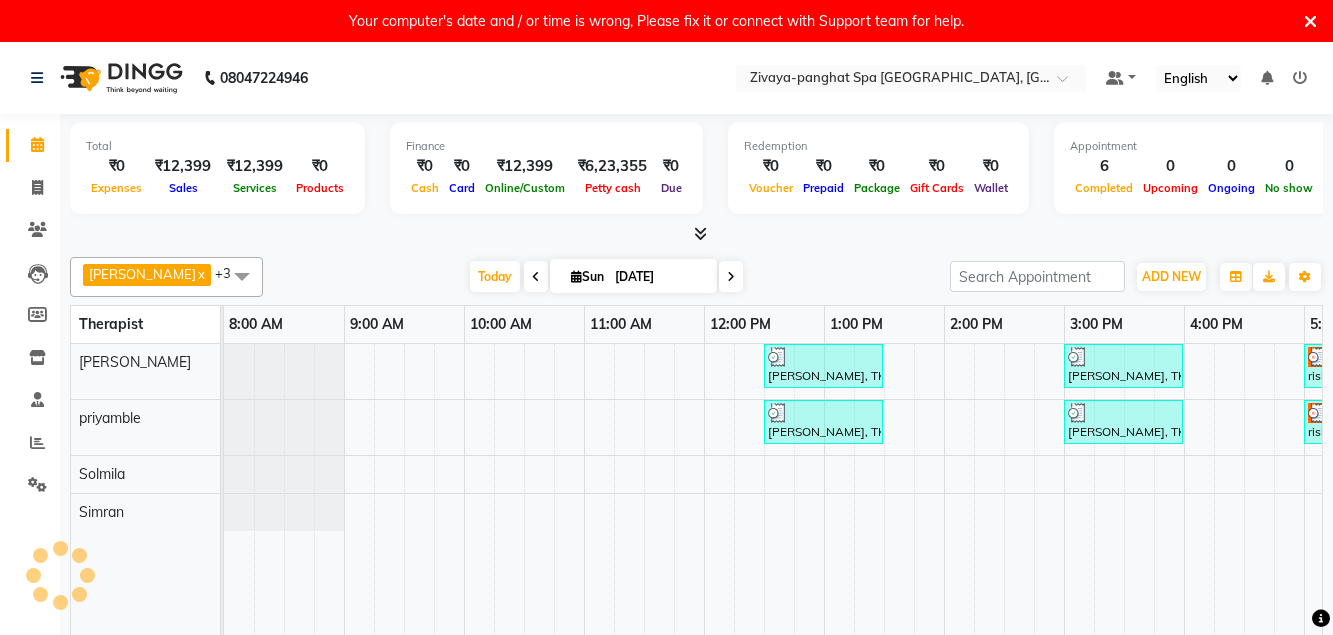 scroll, scrollTop: 0, scrollLeft: 0, axis: both 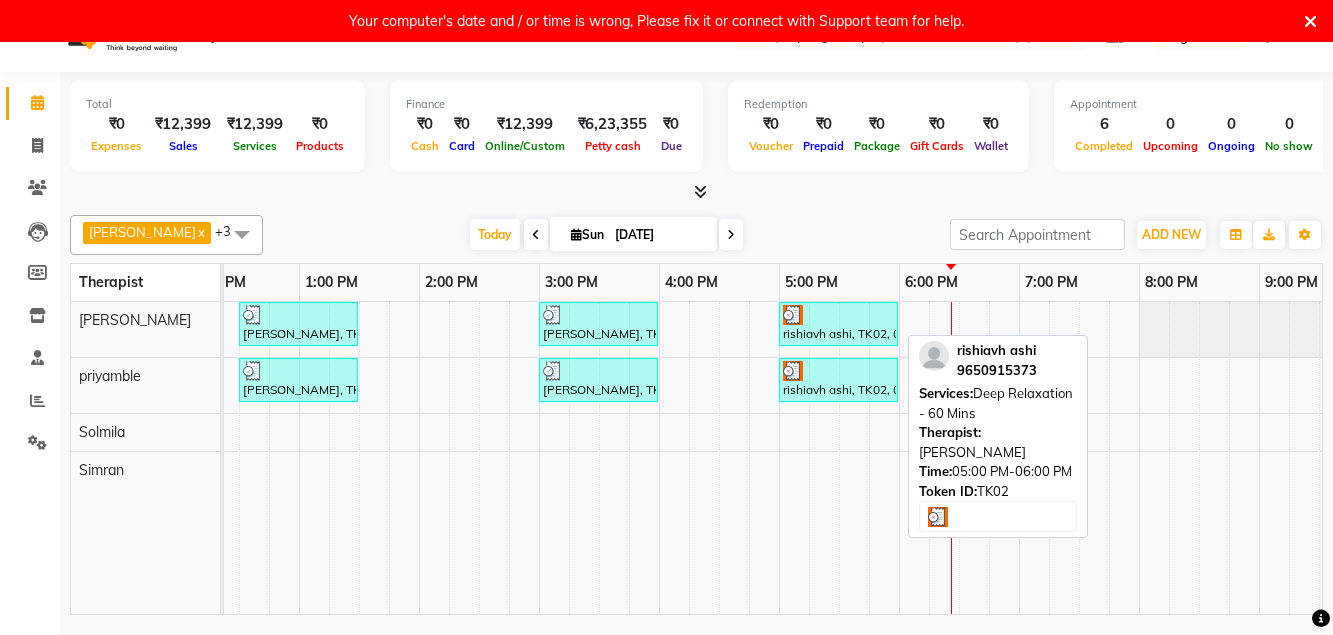 click at bounding box center (838, 315) 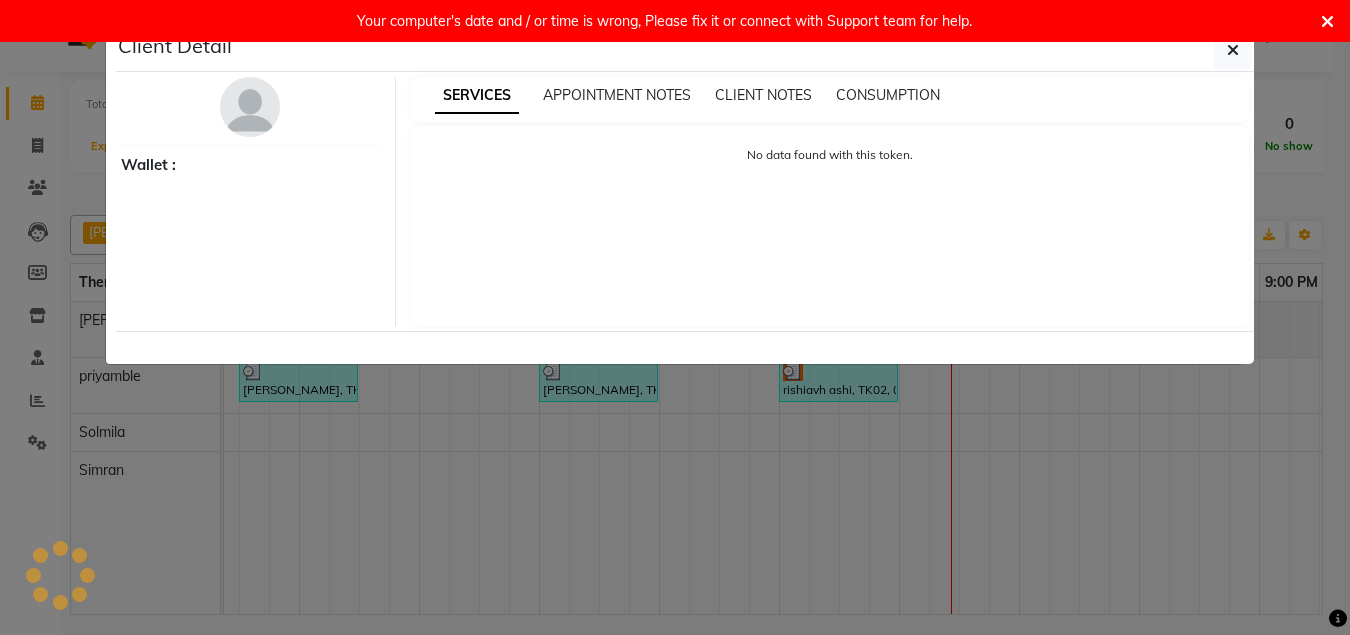 click on "Client Detail     Wallet : SERVICES APPOINTMENT NOTES CLIENT NOTES CONSUMPTION No data found with this token." 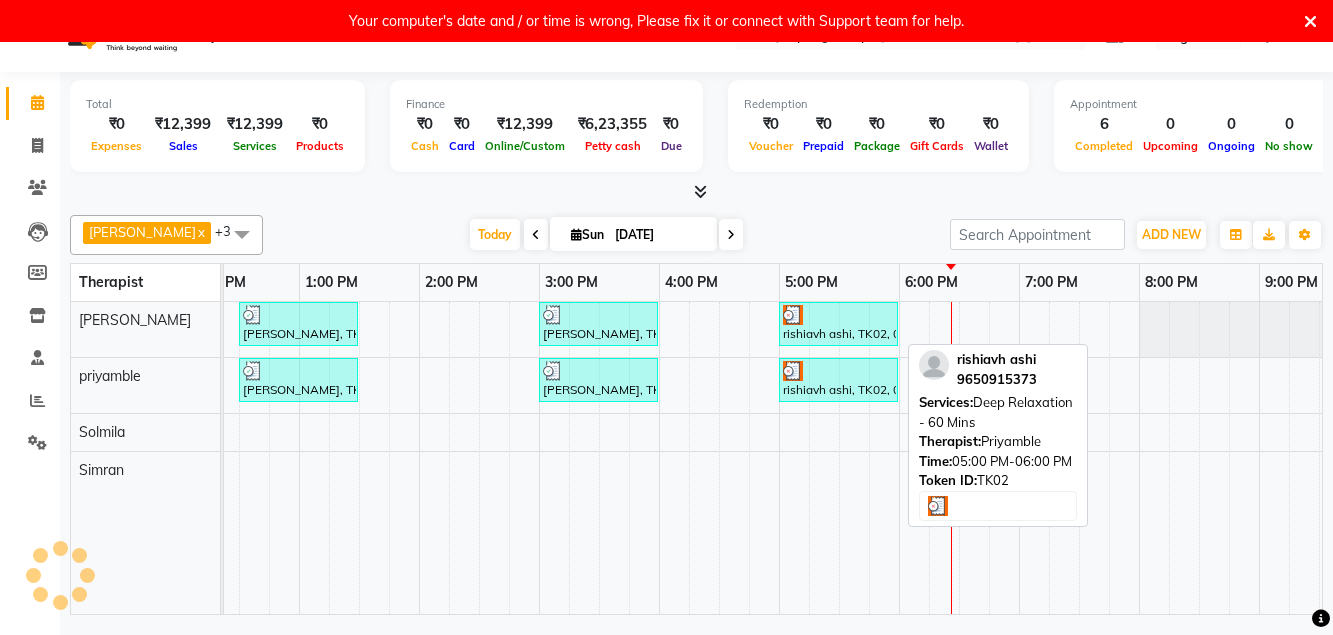 click on "rishiavh ashi, TK02, 05:00 PM-06:00 PM, Deep Relaxation - 60 Mins" at bounding box center [838, 380] 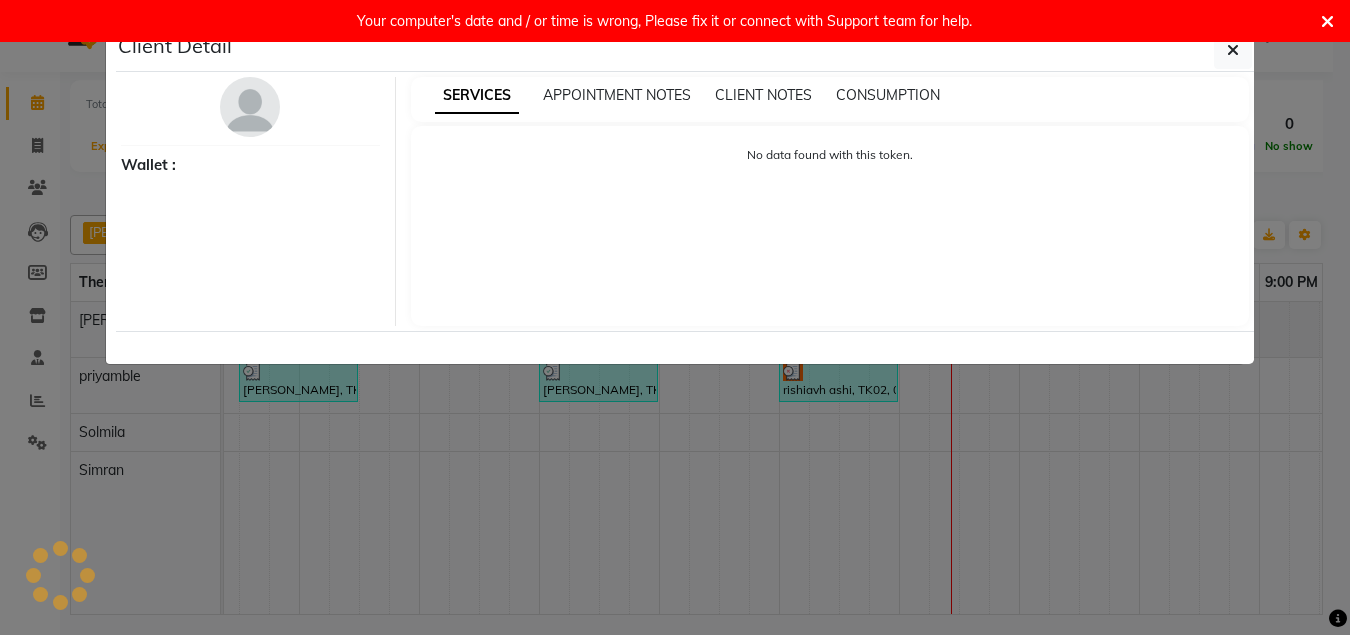 click on "Client Detail     Wallet : SERVICES APPOINTMENT NOTES CLIENT NOTES CONSUMPTION No data found with this token." 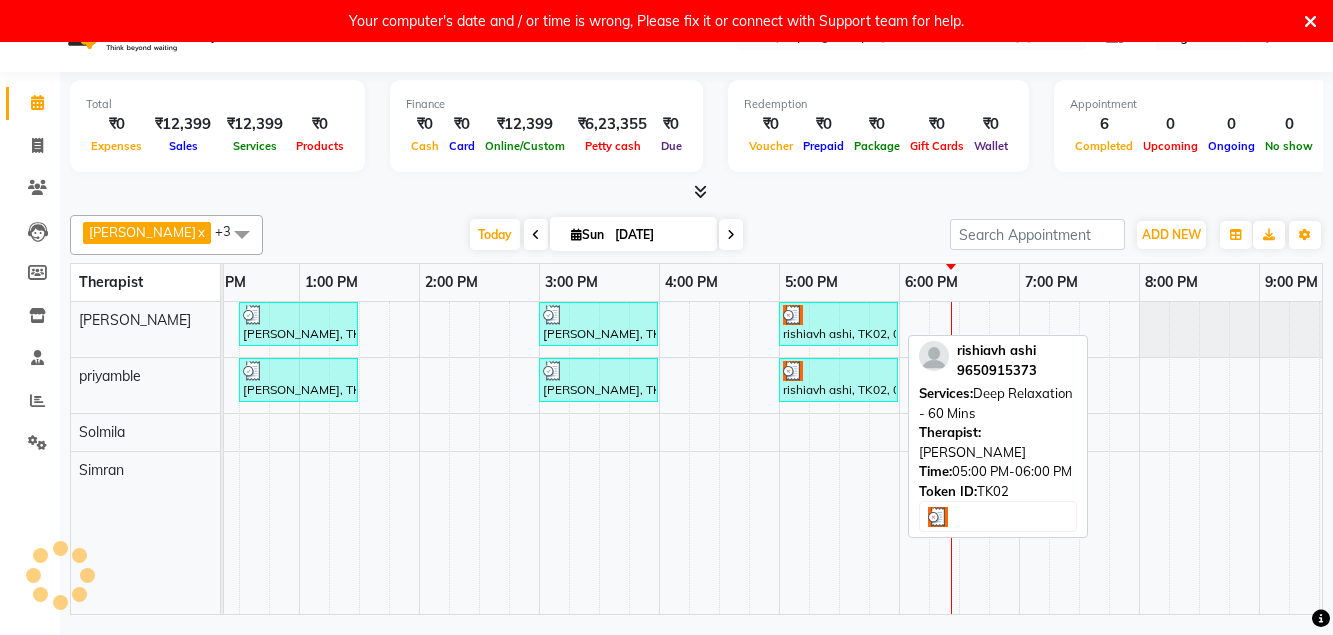 click at bounding box center [838, 315] 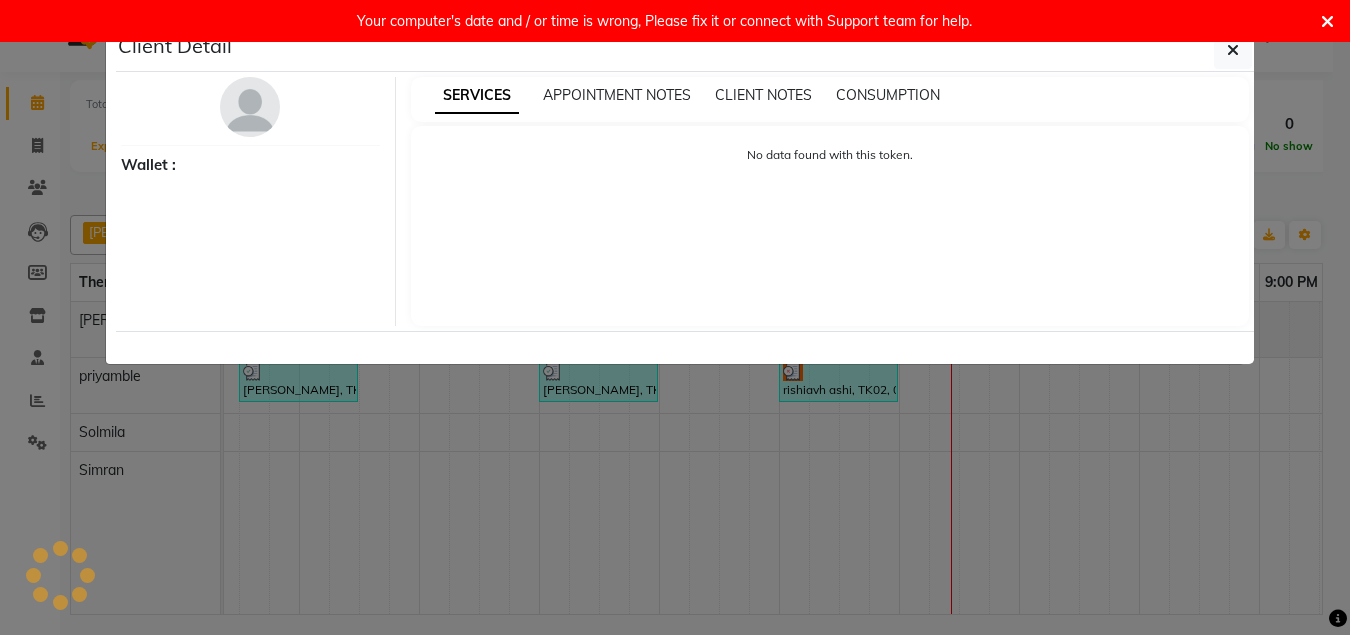 select on "3" 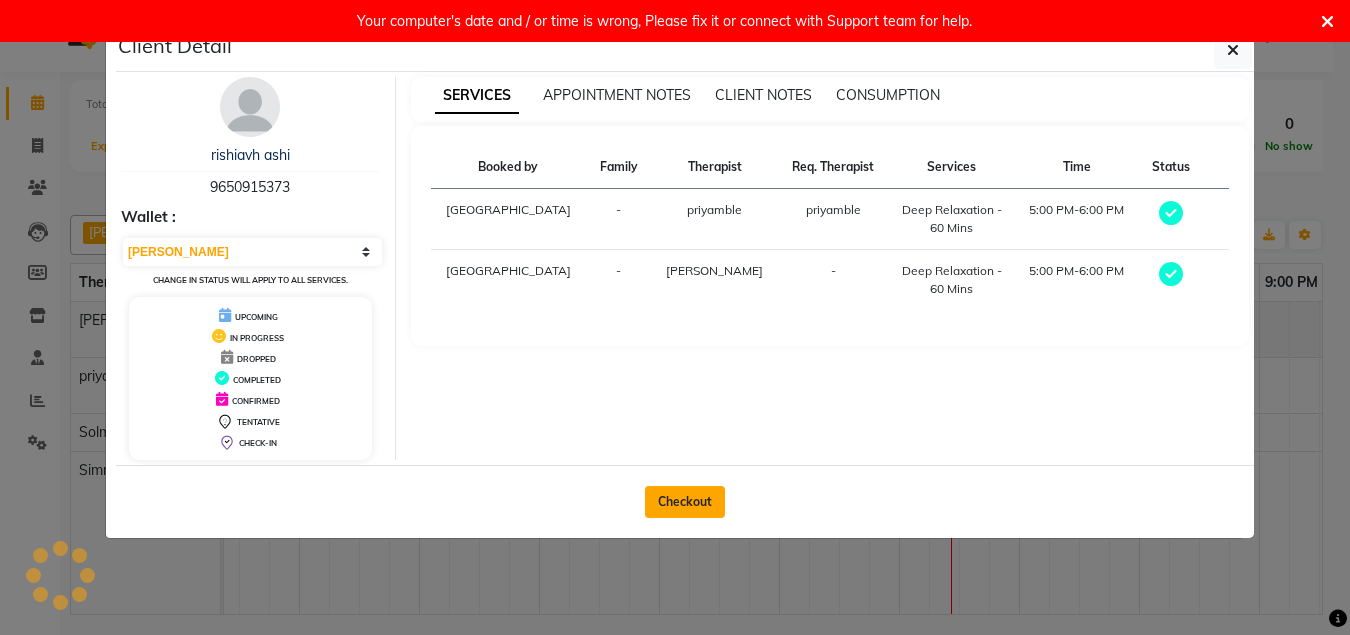 click on "Checkout" 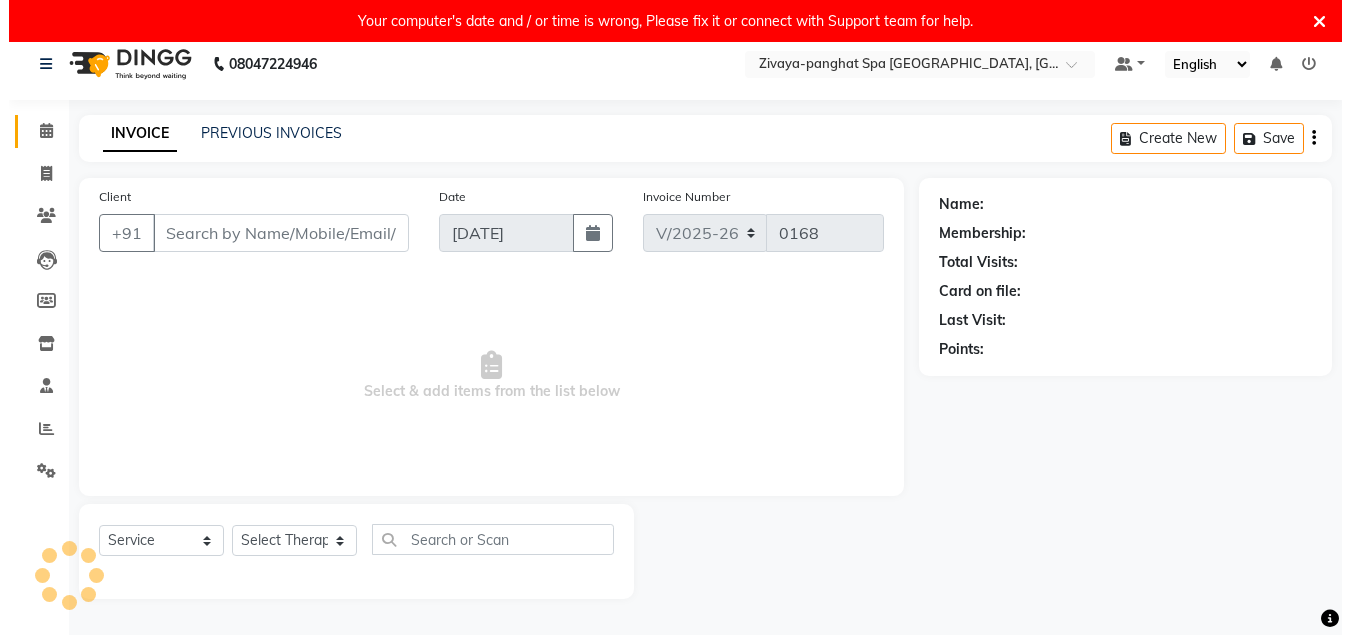 scroll, scrollTop: 0, scrollLeft: 0, axis: both 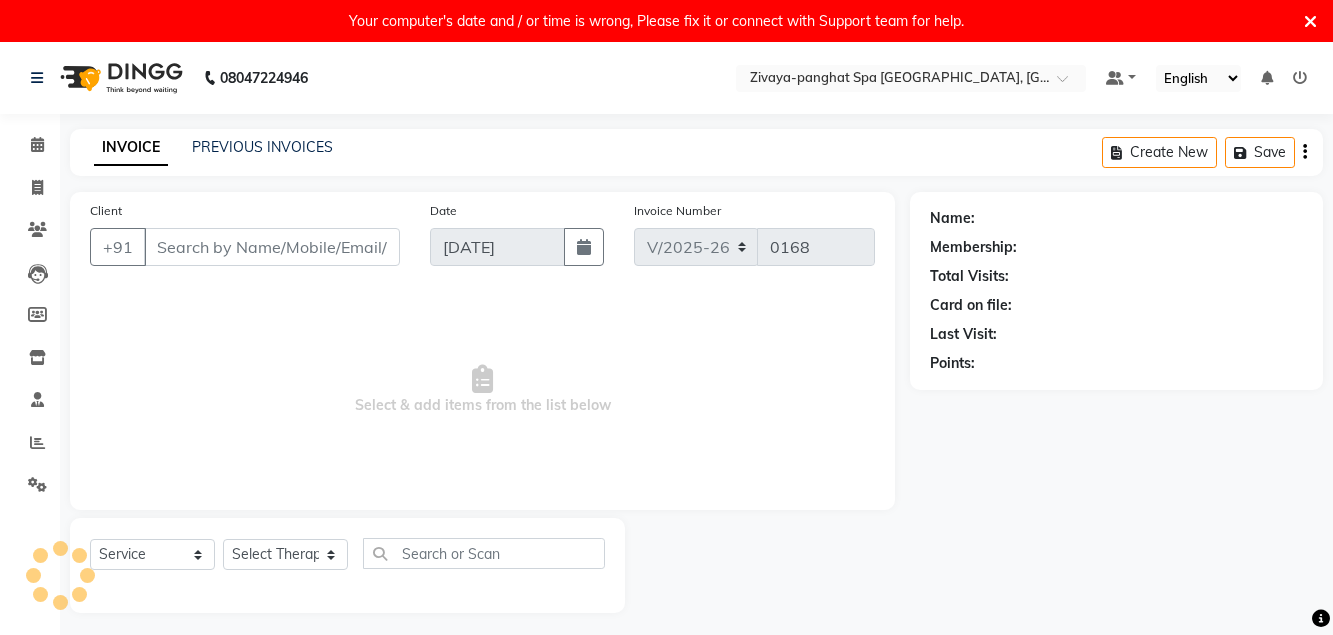 click at bounding box center [1310, 22] 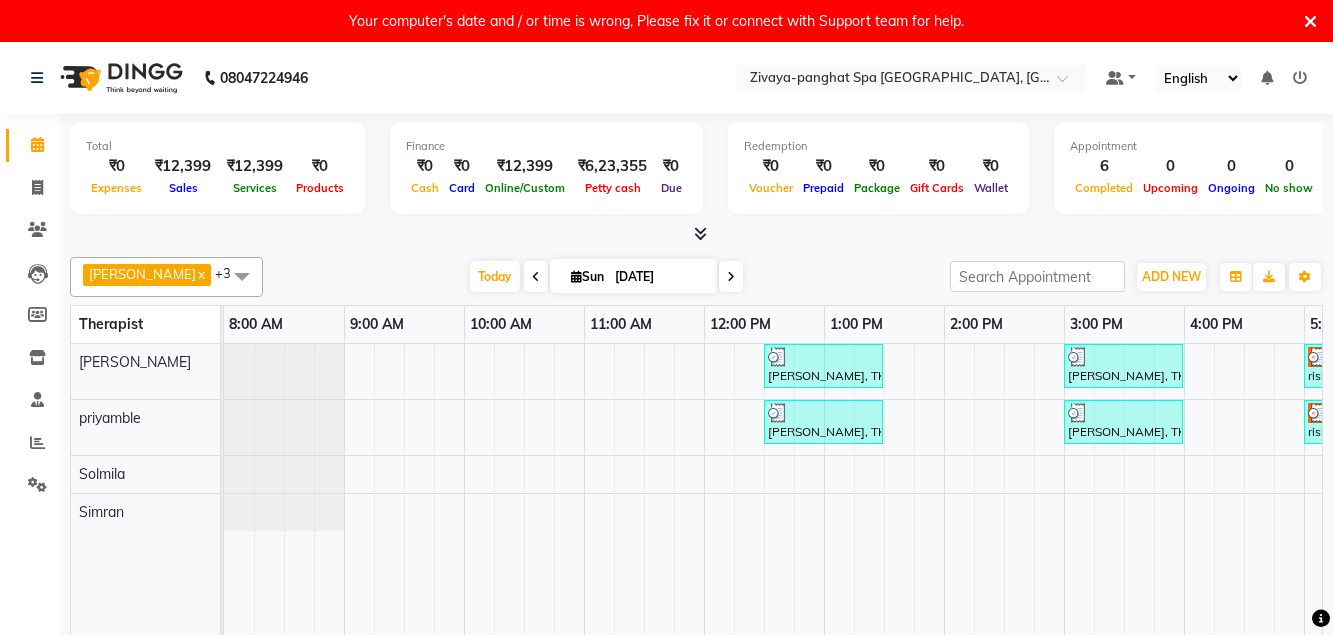 scroll, scrollTop: 0, scrollLeft: 0, axis: both 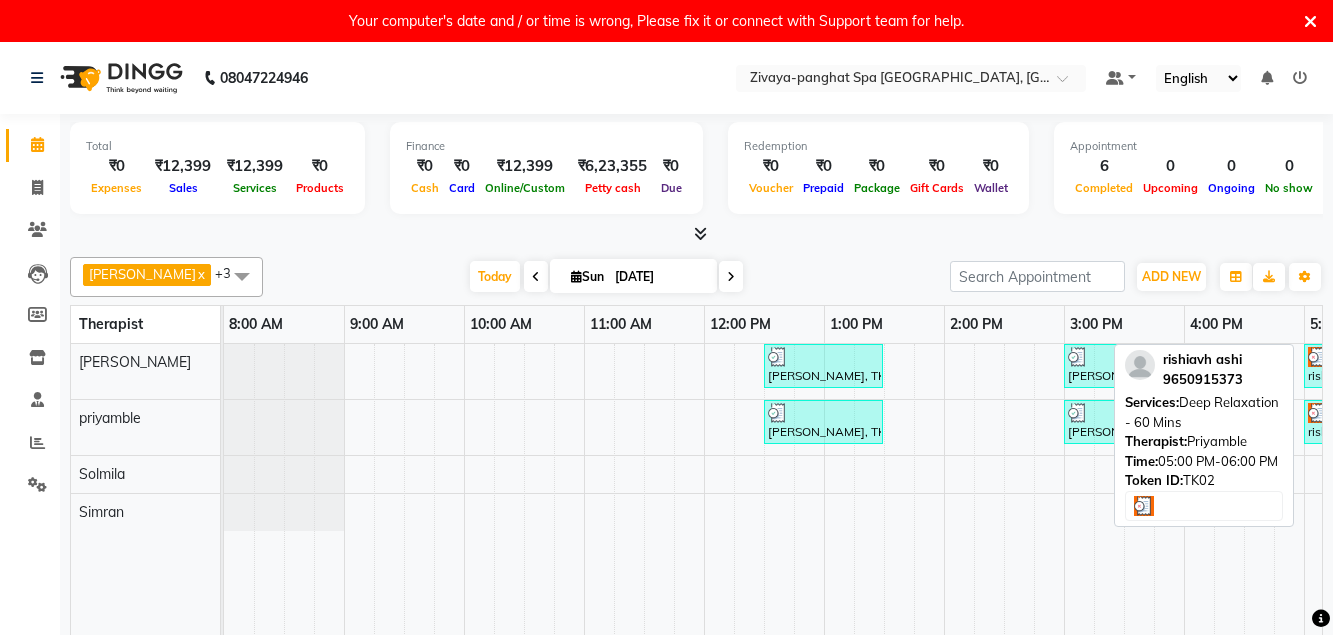 click on "rishiavh ashi, TK02, 05:00 PM-06:00 PM, Deep Relaxation - 60 Mins" at bounding box center [1363, 422] 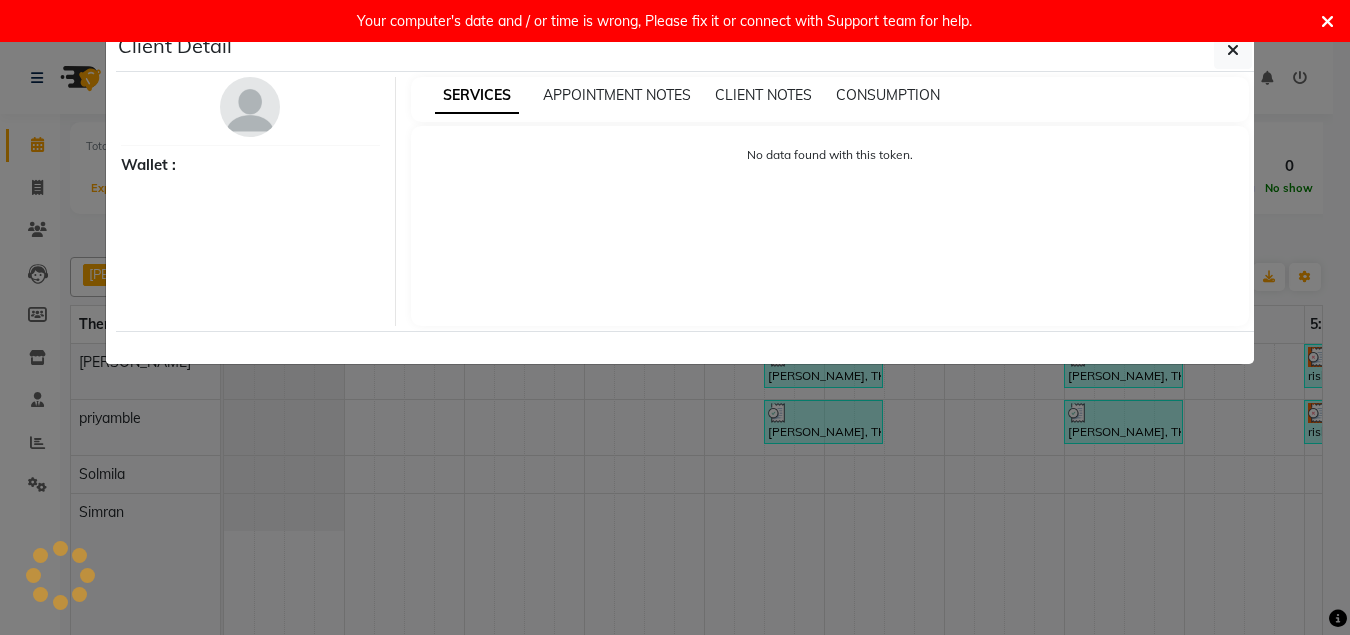 select on "3" 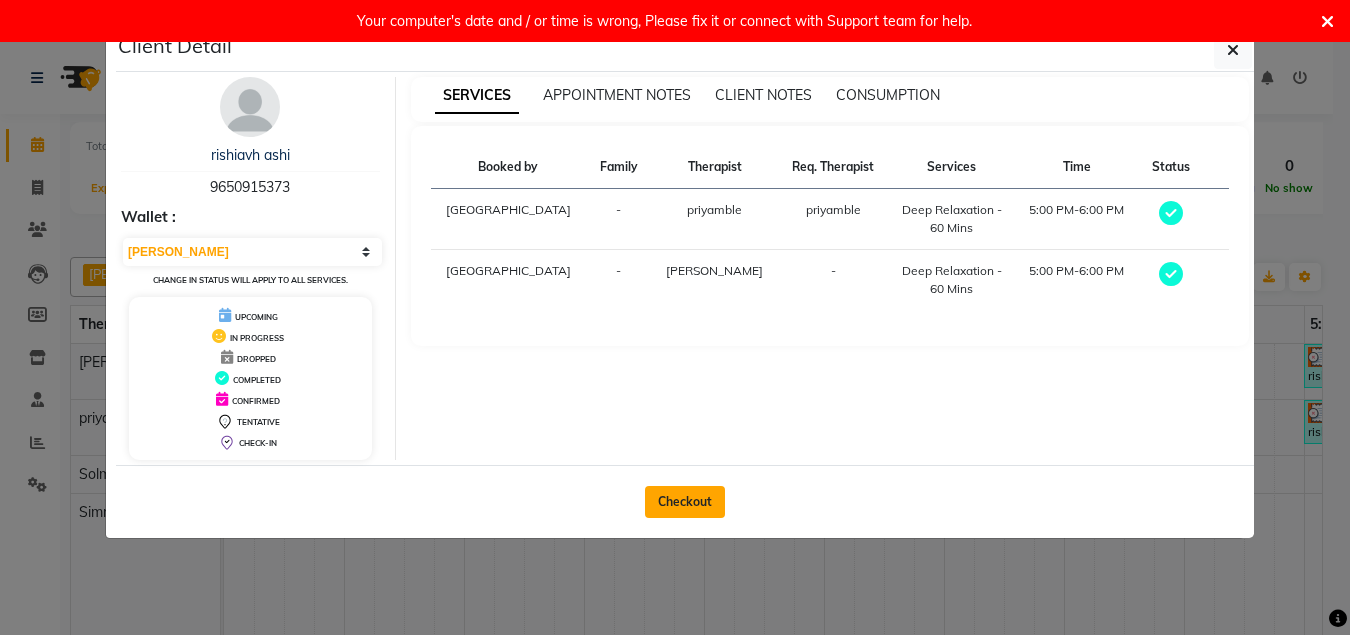 click on "Checkout" 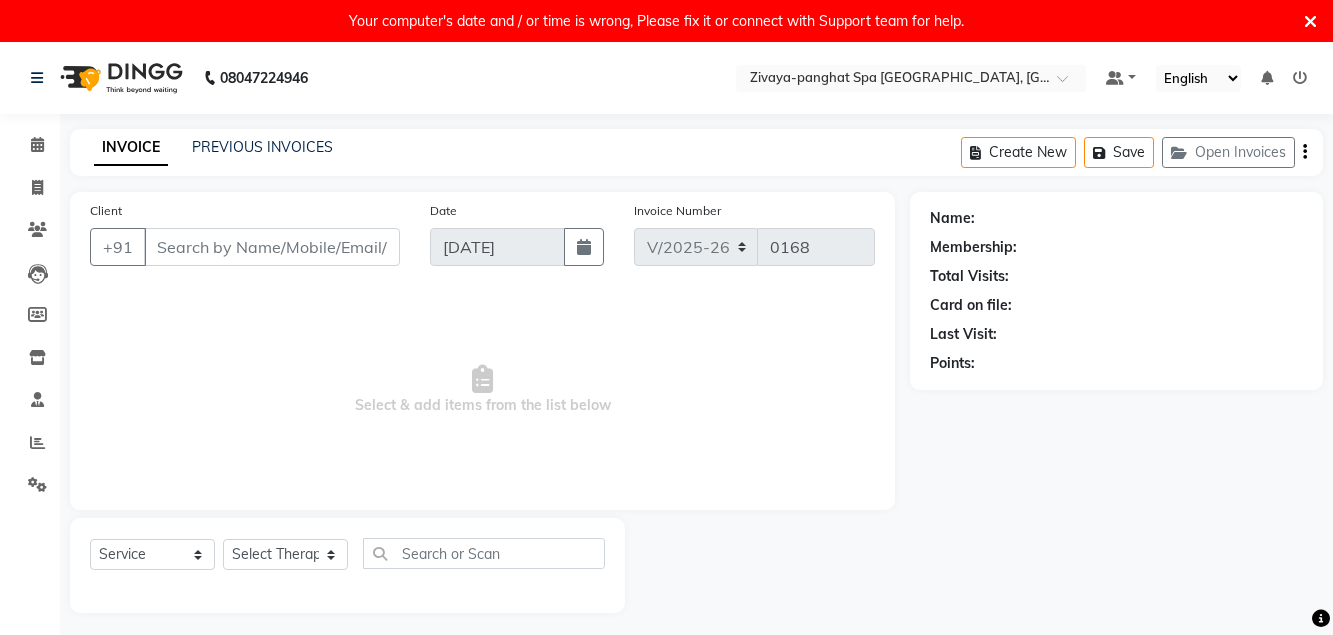 type on "9650915373" 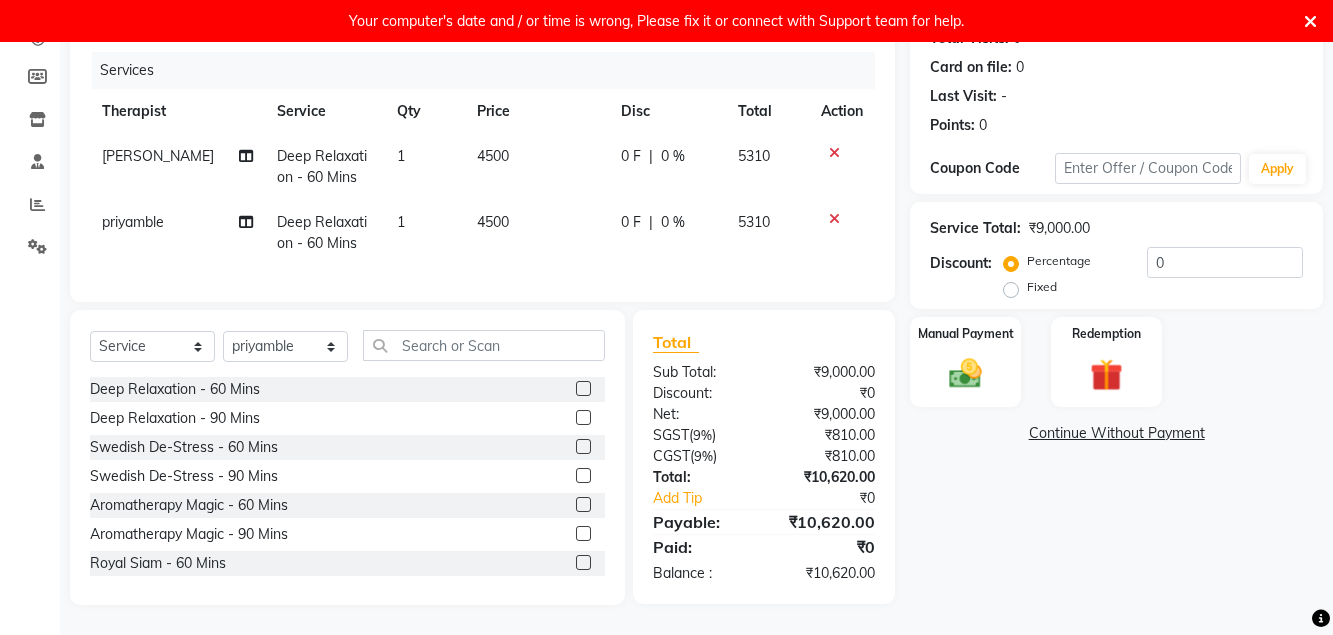 scroll, scrollTop: 153, scrollLeft: 0, axis: vertical 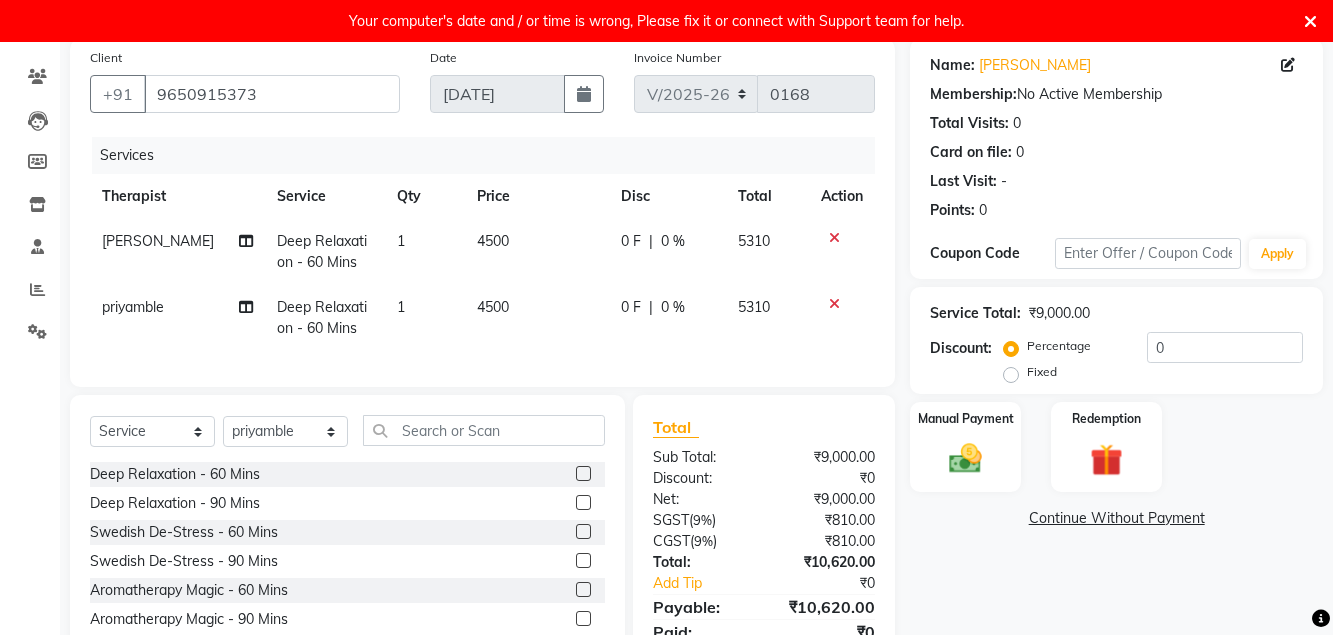 click on "Fixed" 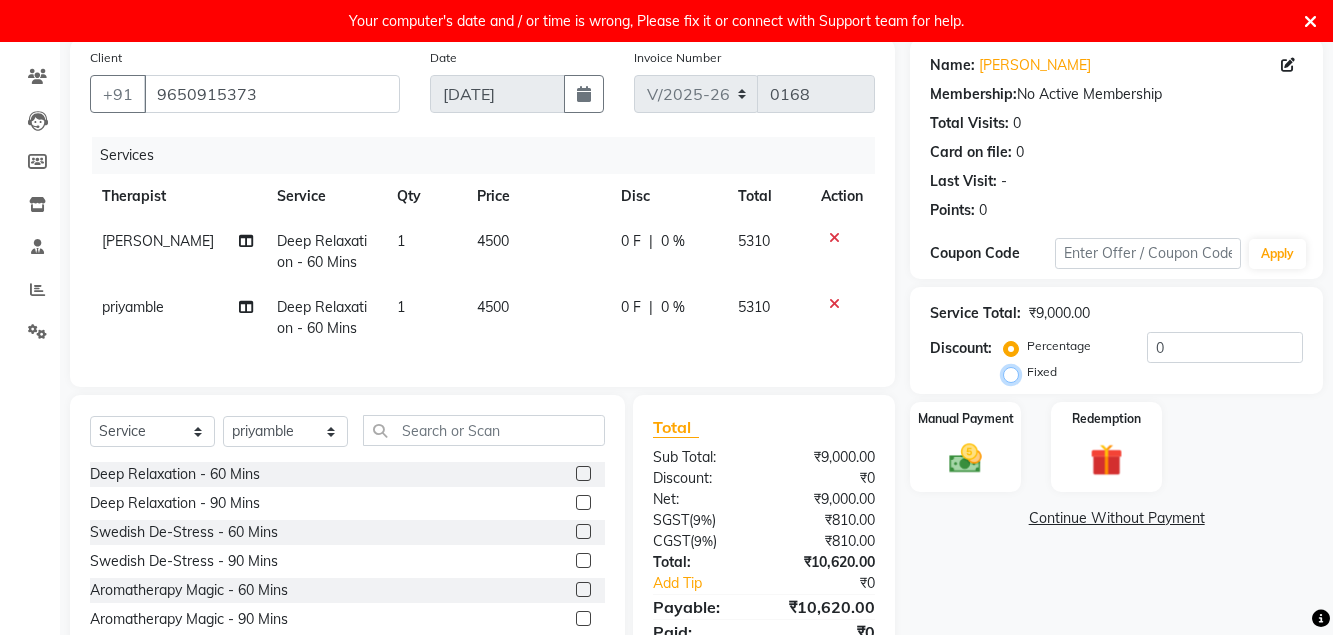 click on "Fixed" at bounding box center [1015, 372] 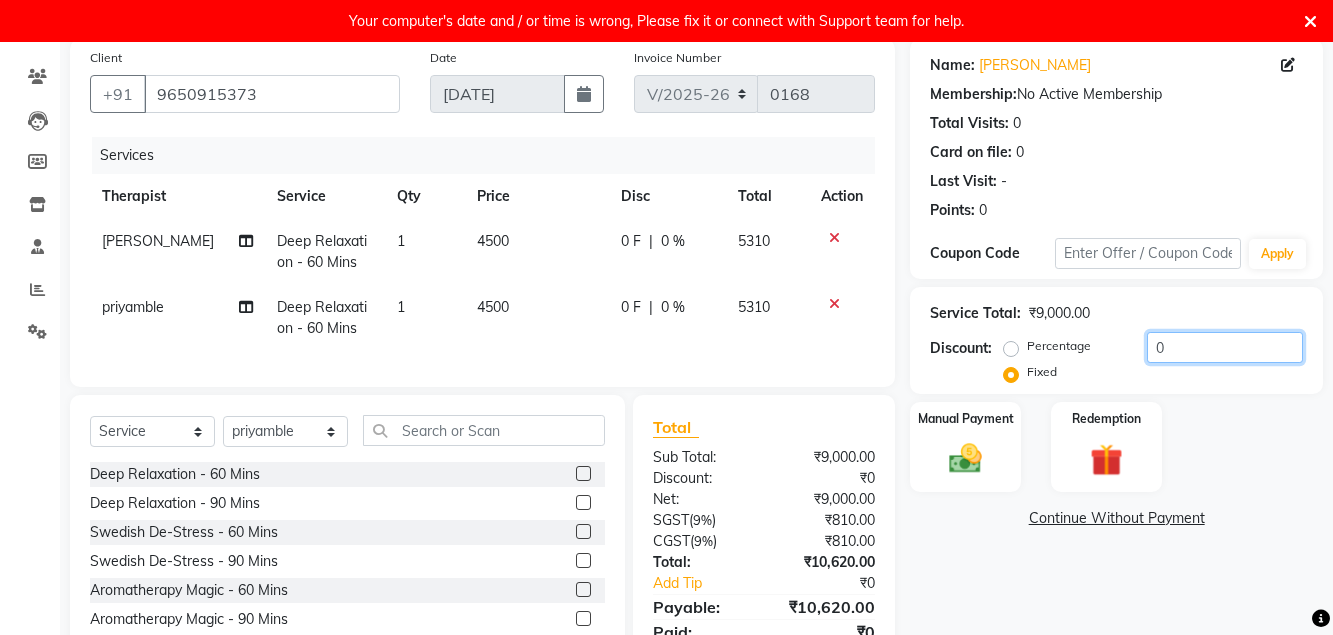 click on "0" 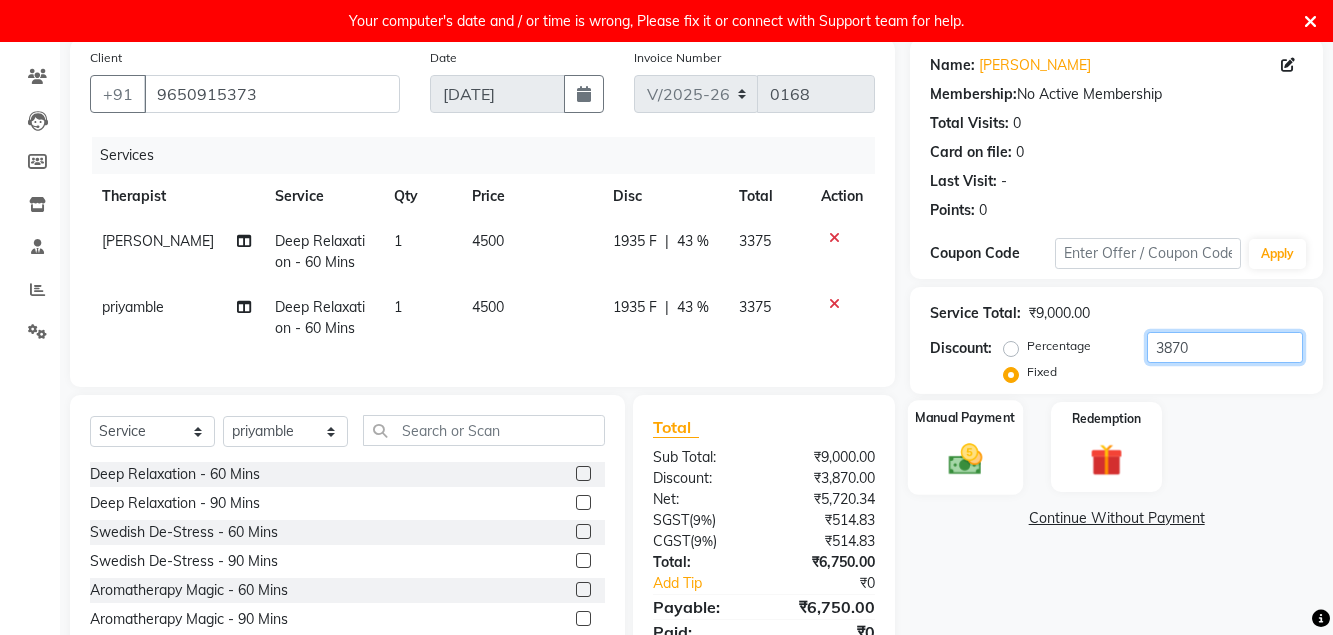 type on "3870" 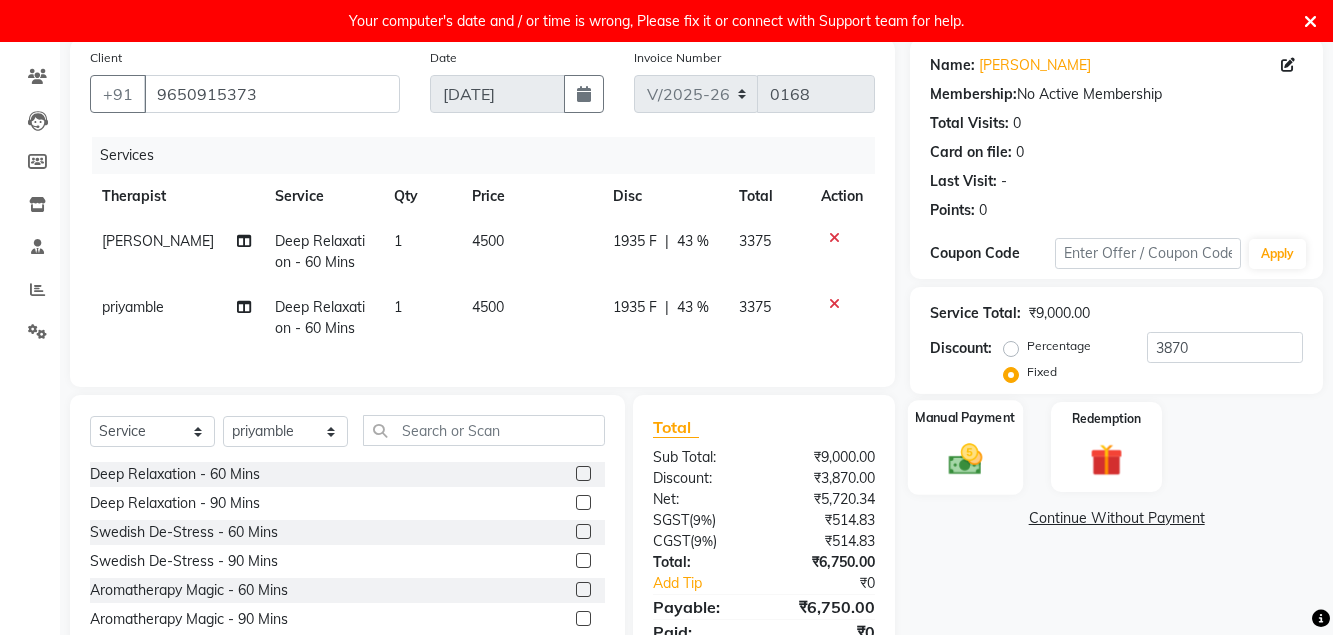 click 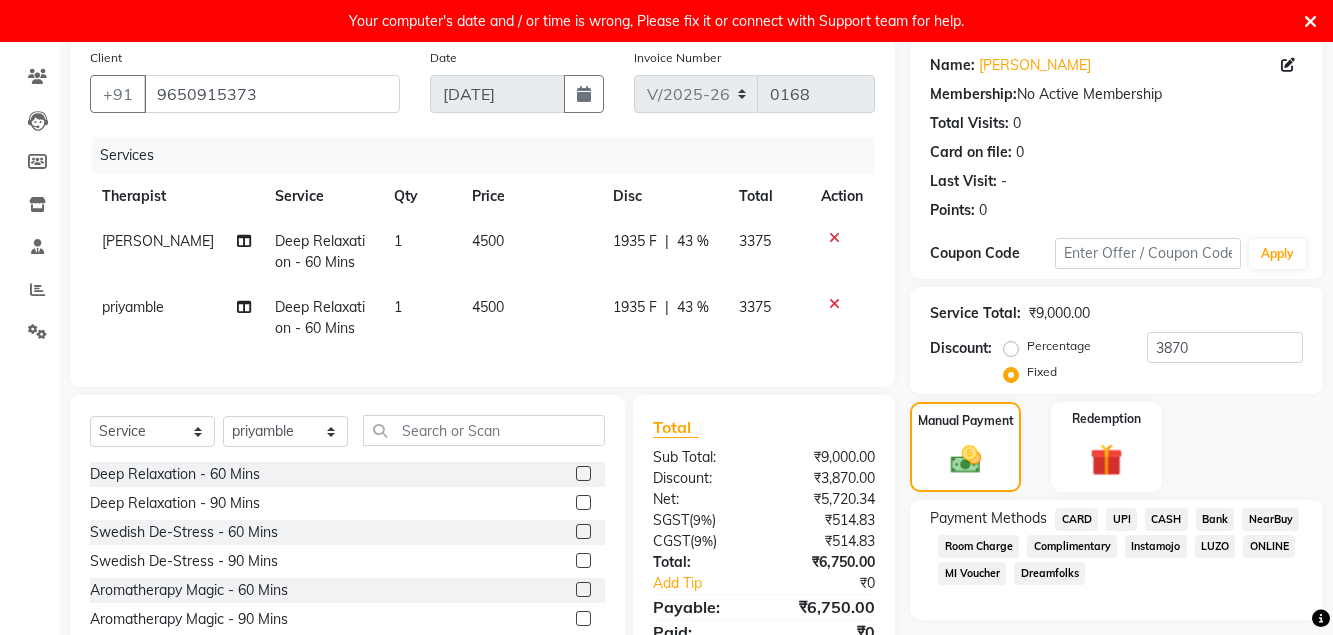 click on "CASH" 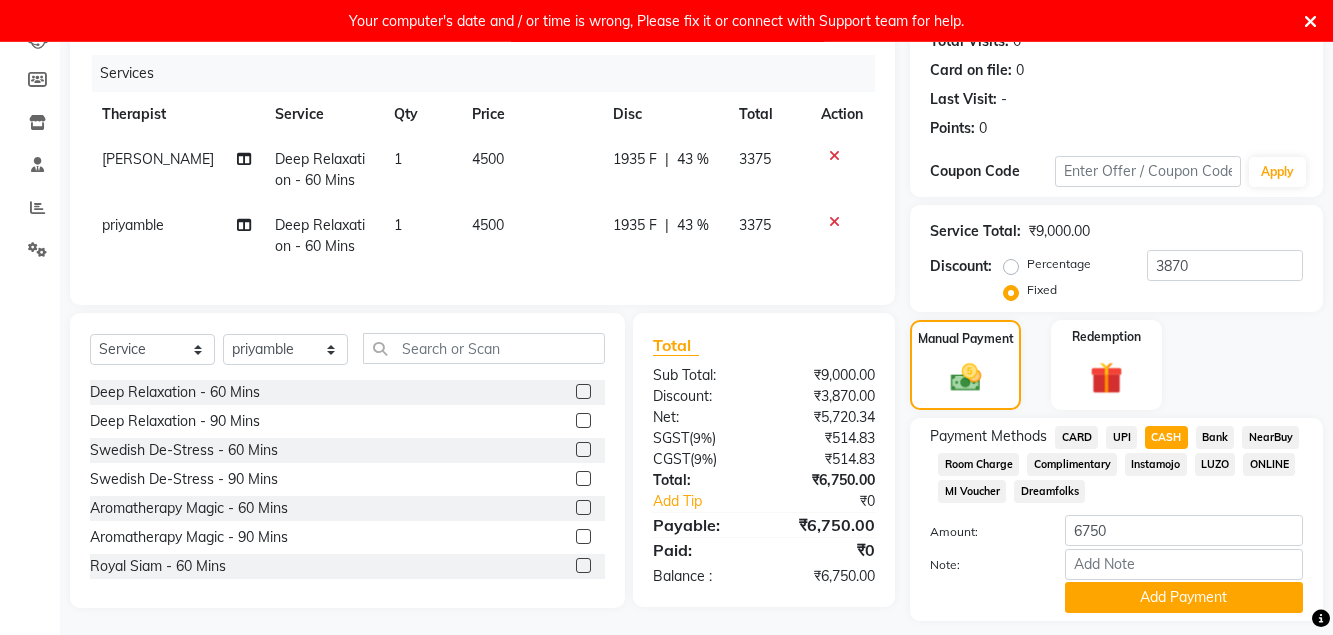 scroll, scrollTop: 291, scrollLeft: 0, axis: vertical 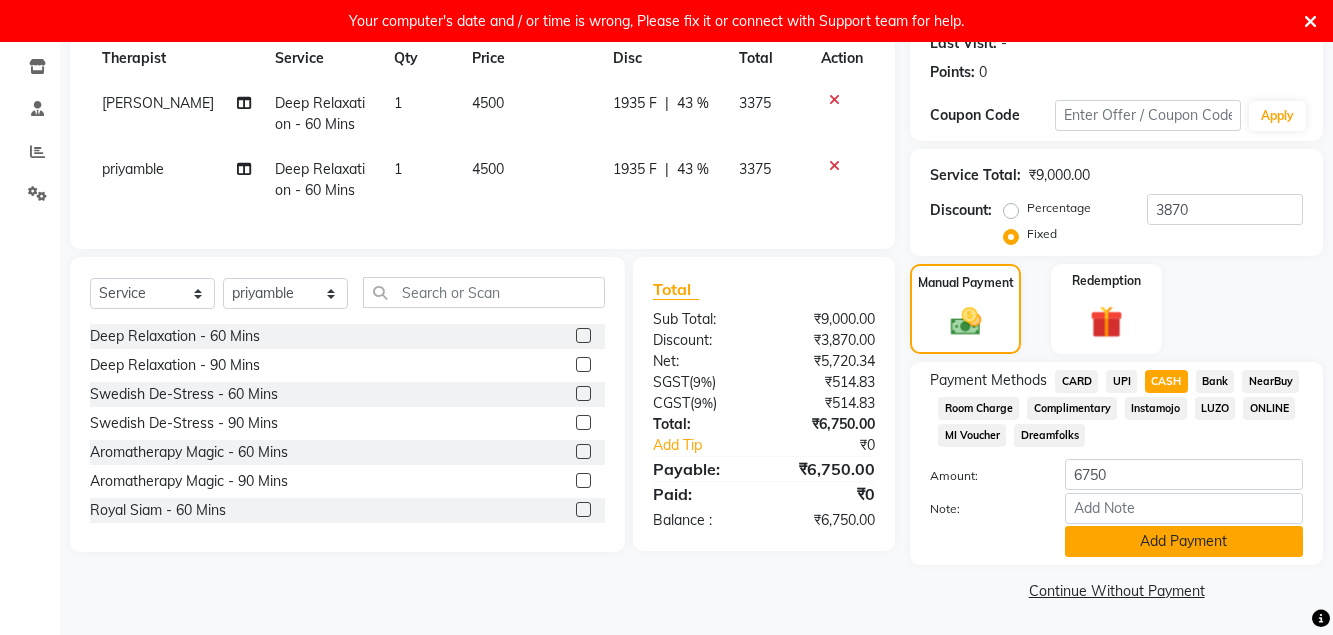 click on "Add Payment" 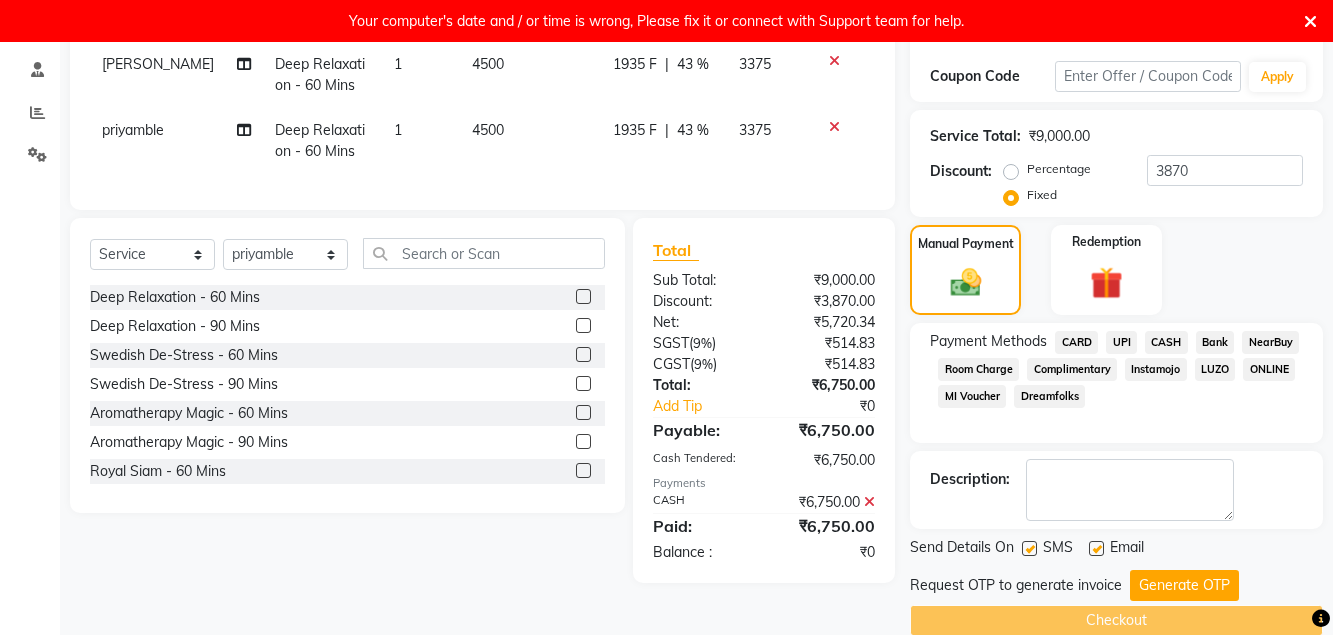 scroll, scrollTop: 361, scrollLeft: 0, axis: vertical 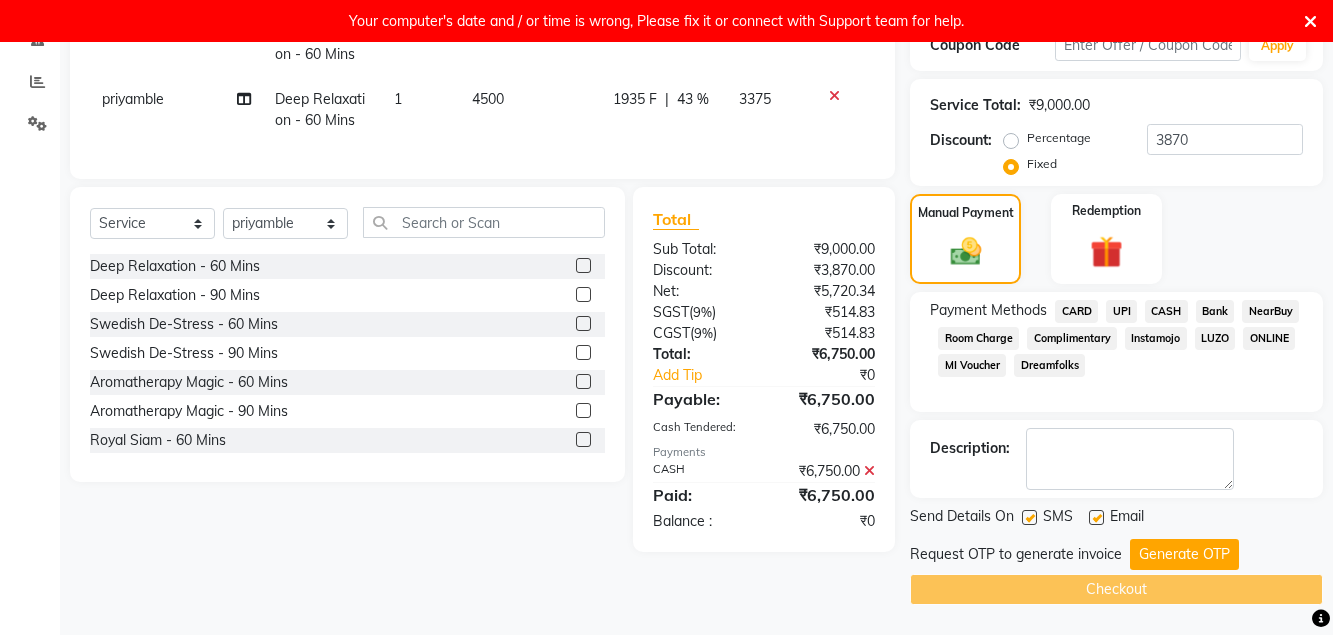 click on "Generate OTP" 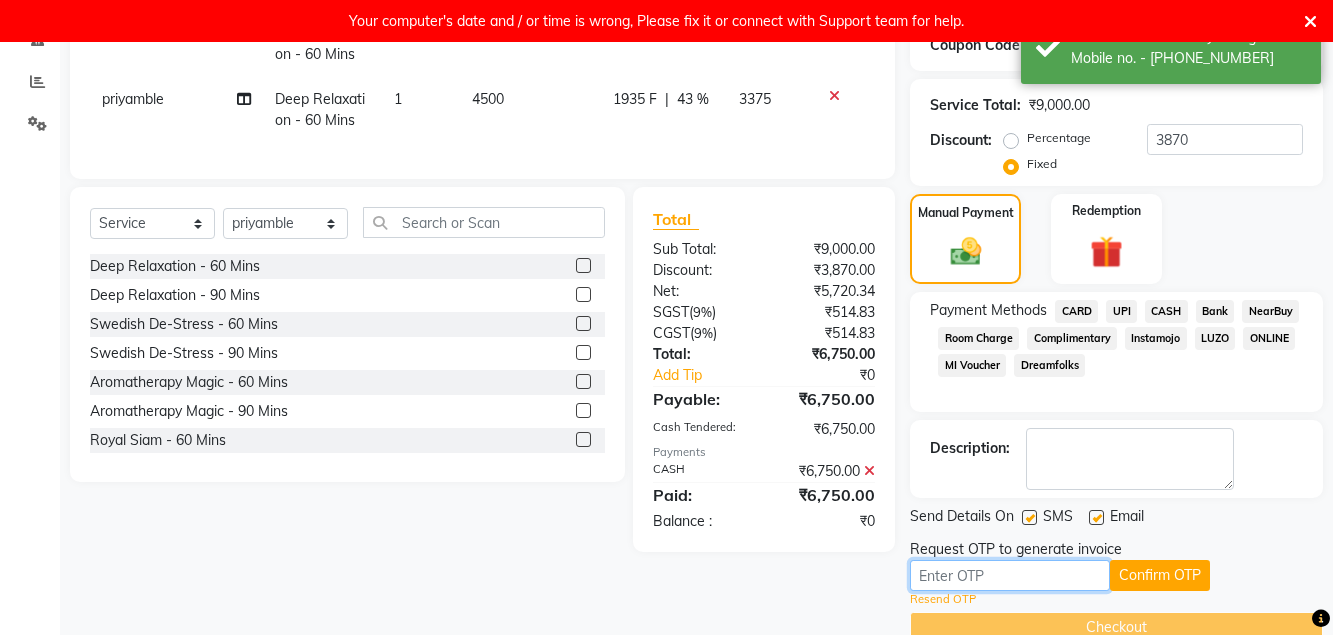 click at bounding box center (1010, 575) 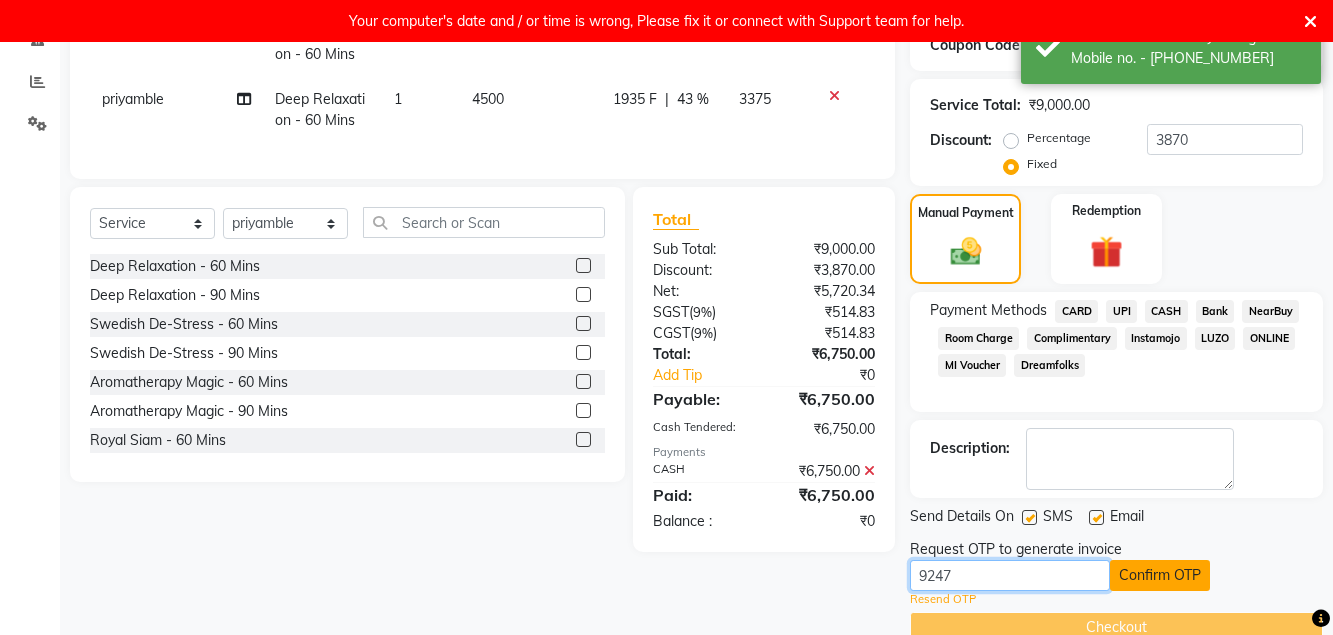 type on "9247" 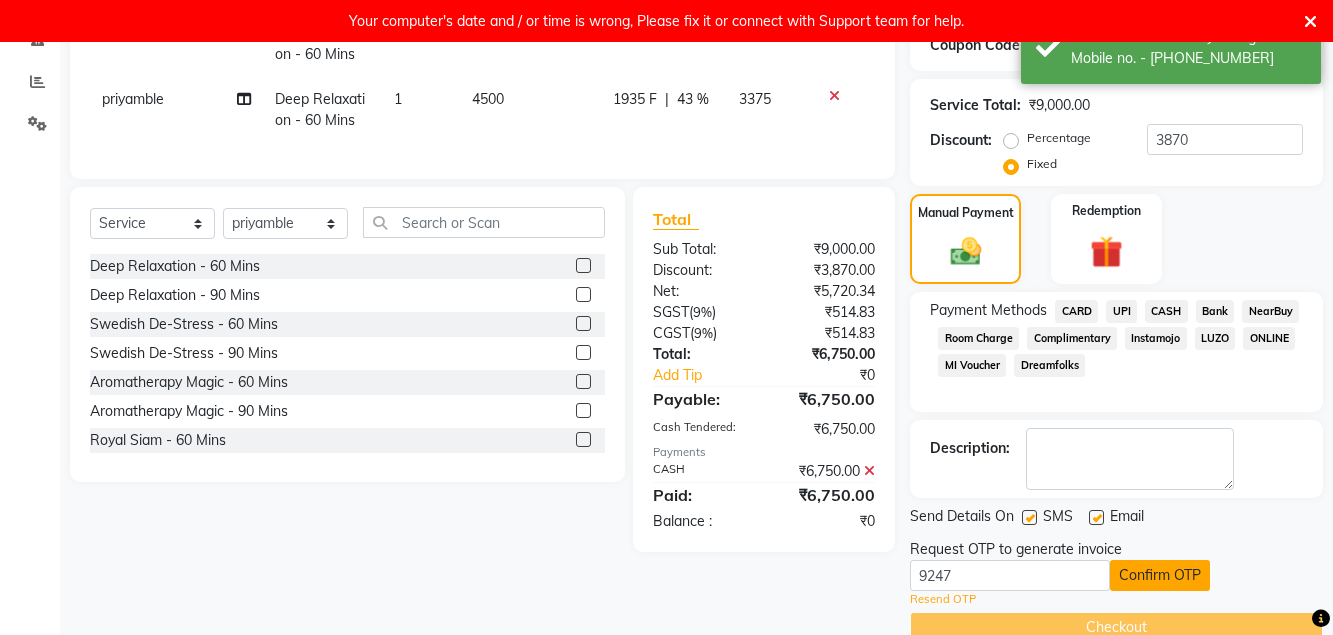 click on "Confirm OTP" 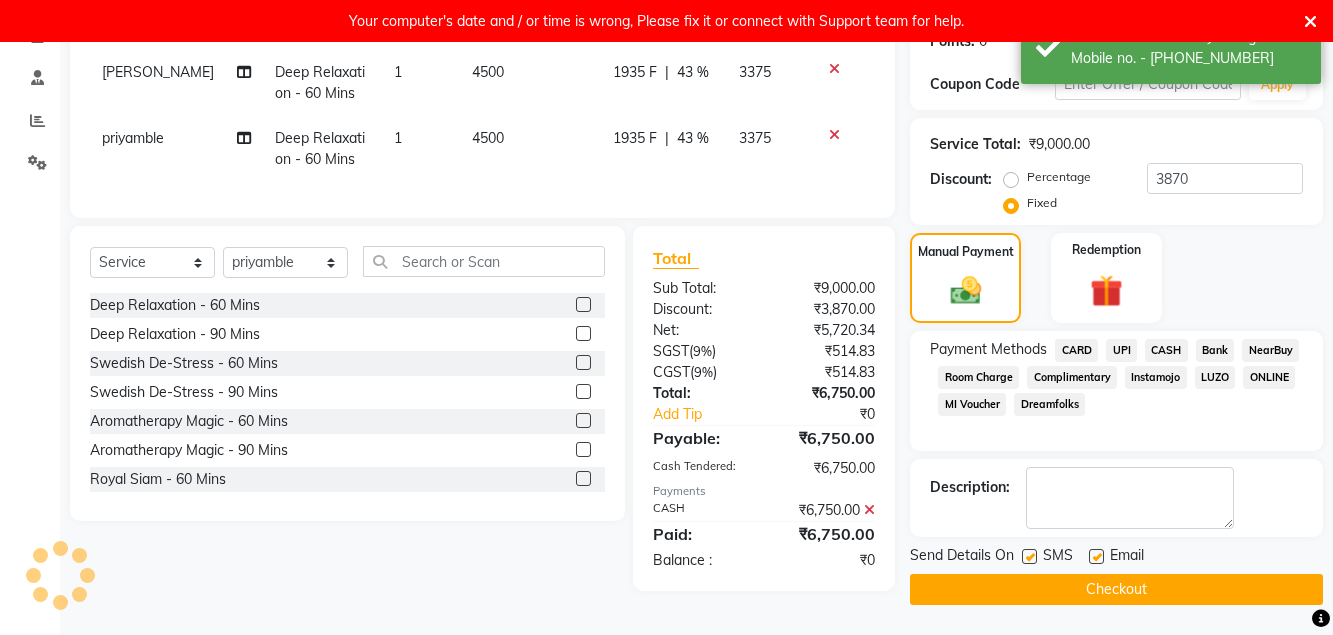 scroll, scrollTop: 325, scrollLeft: 0, axis: vertical 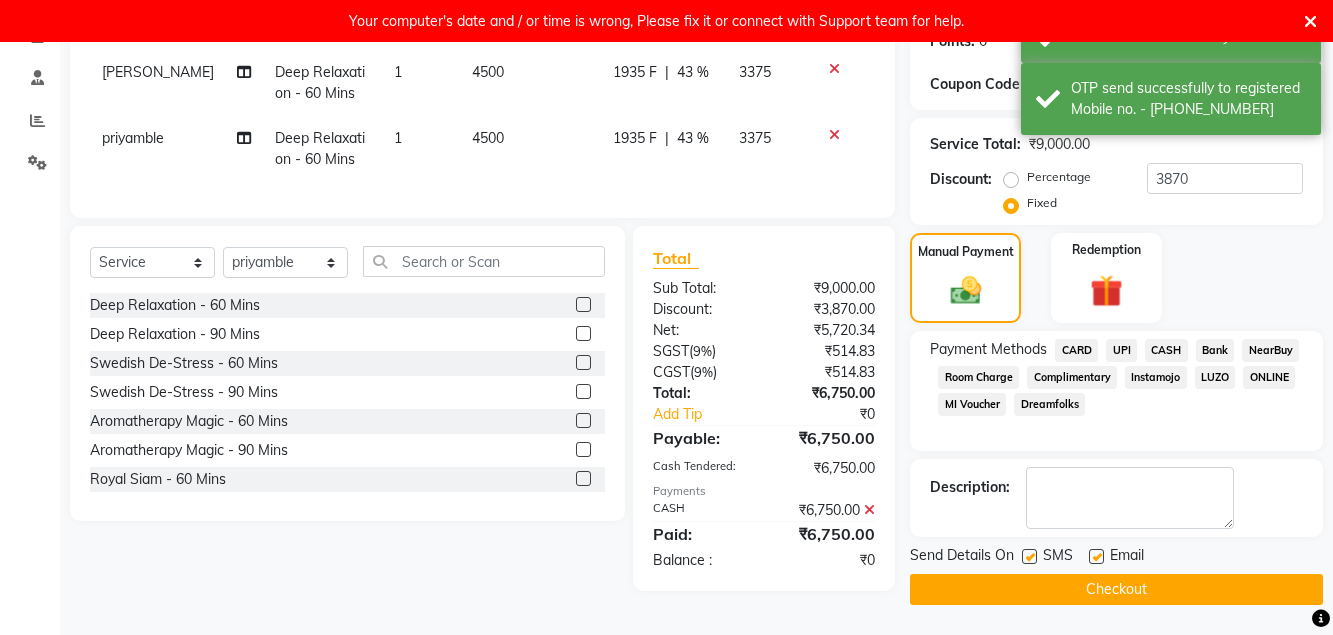 click on "Checkout" 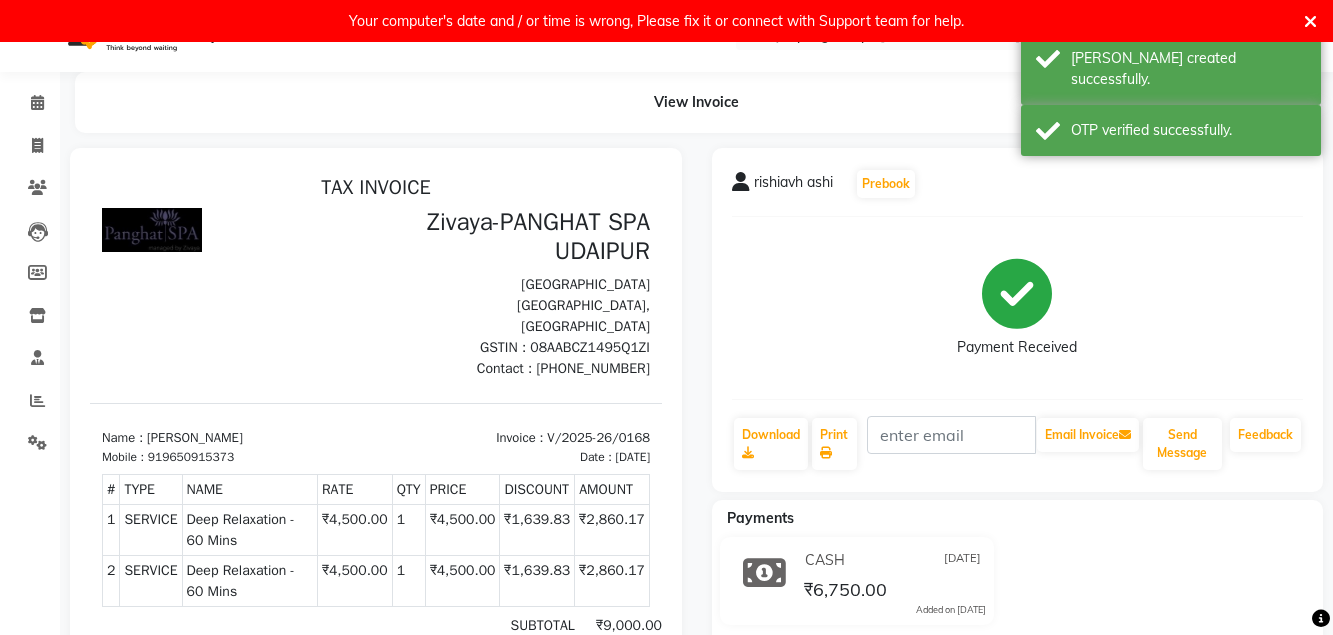 scroll, scrollTop: 0, scrollLeft: 0, axis: both 